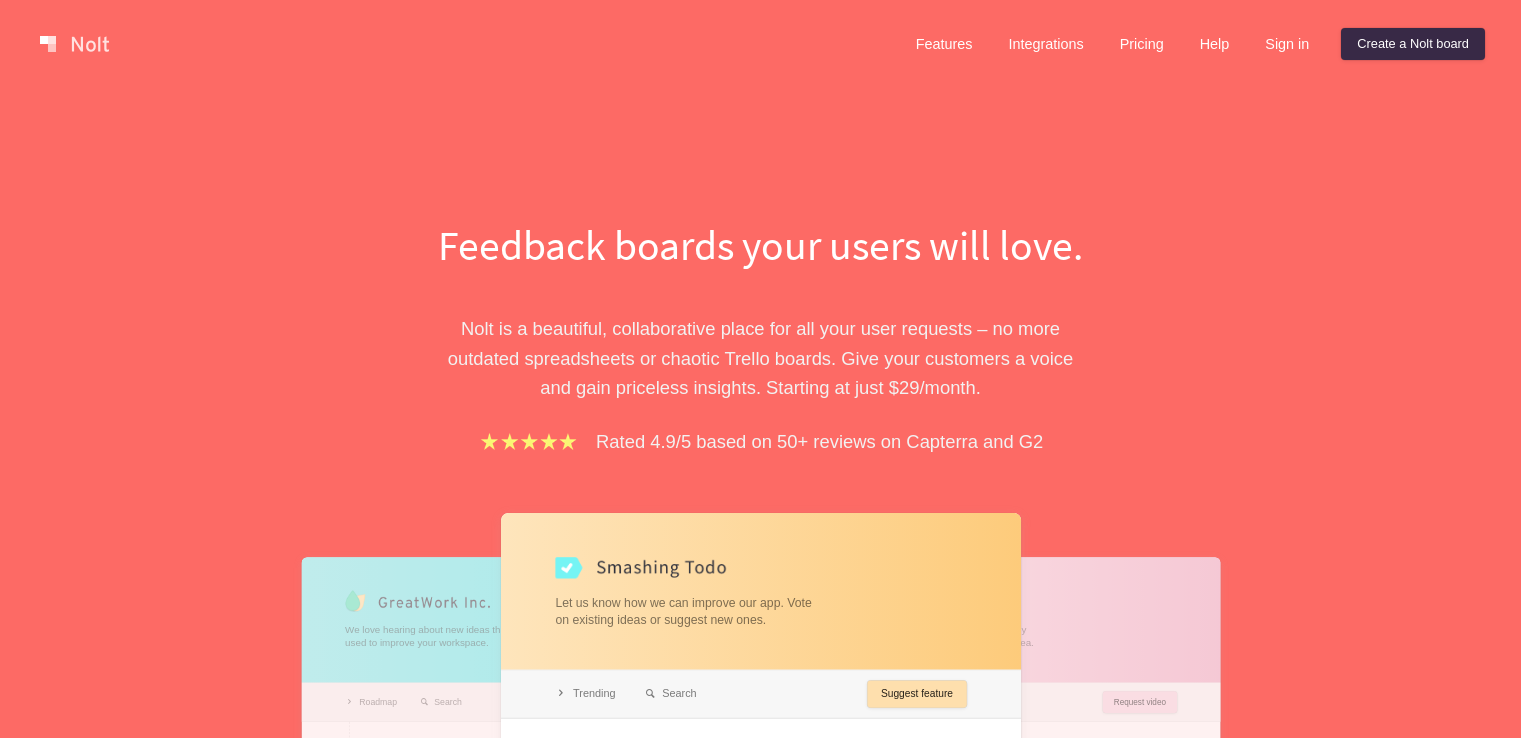scroll, scrollTop: 0, scrollLeft: 0, axis: both 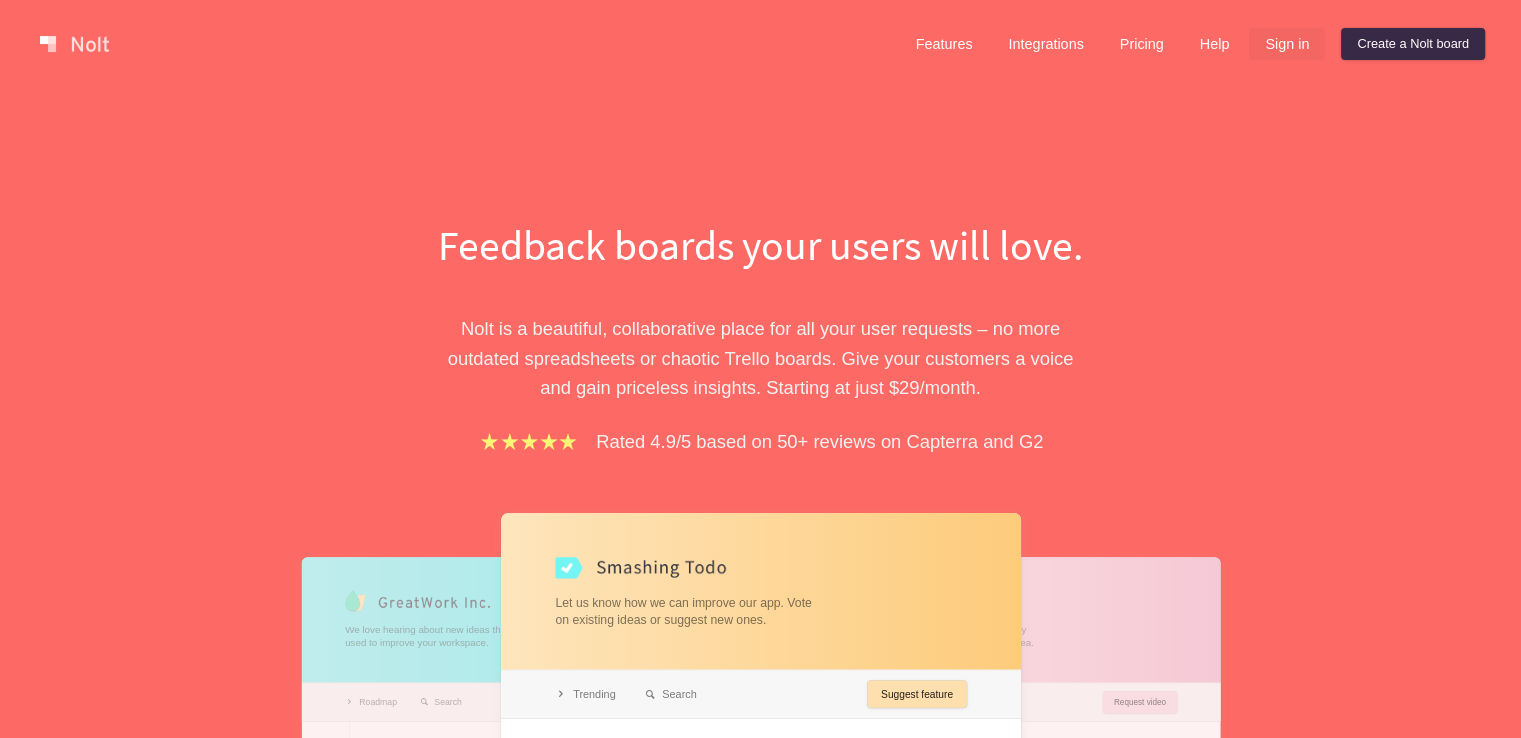 click on "Sign in" at bounding box center [1287, 44] 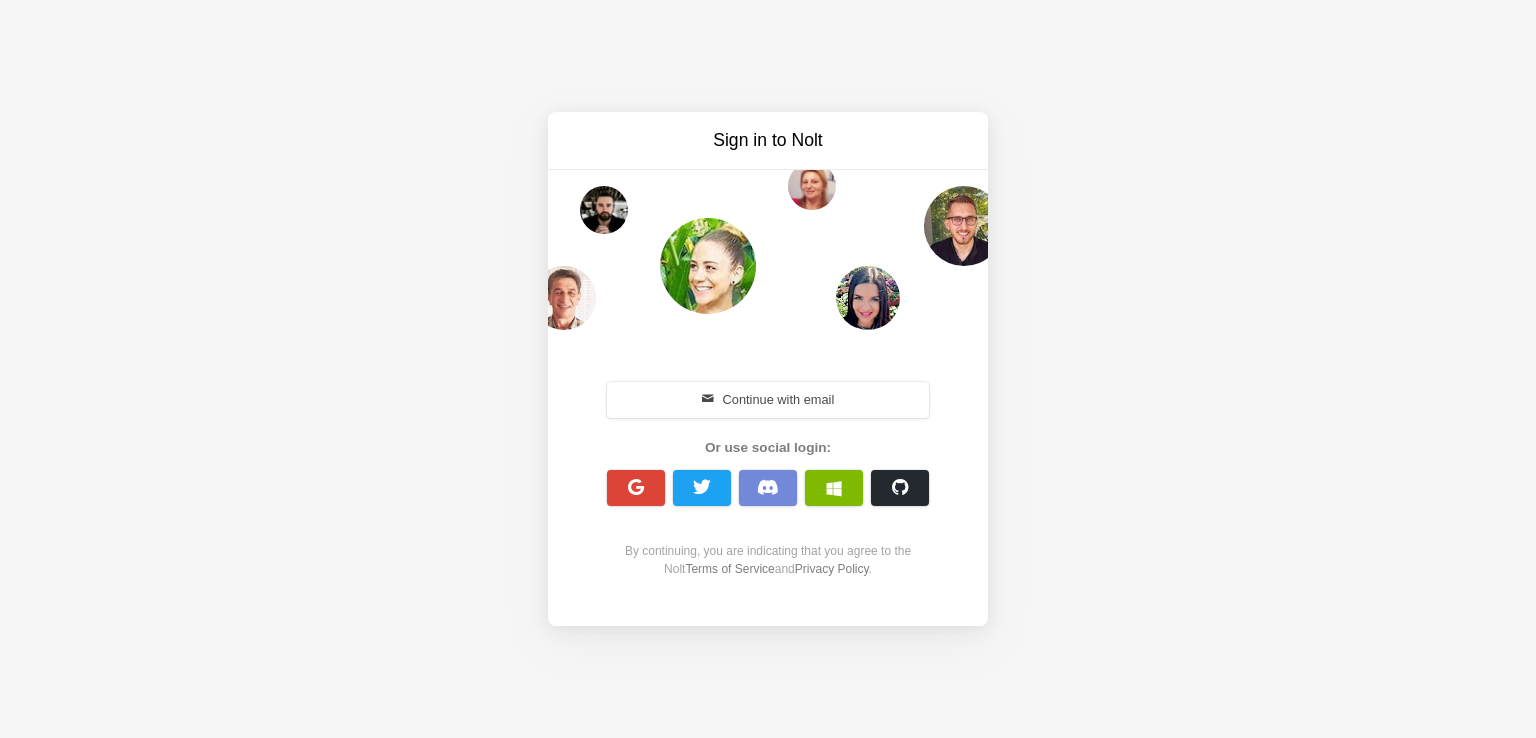 drag, startPoint x: 777, startPoint y: 407, endPoint x: 712, endPoint y: 505, distance: 117.59677 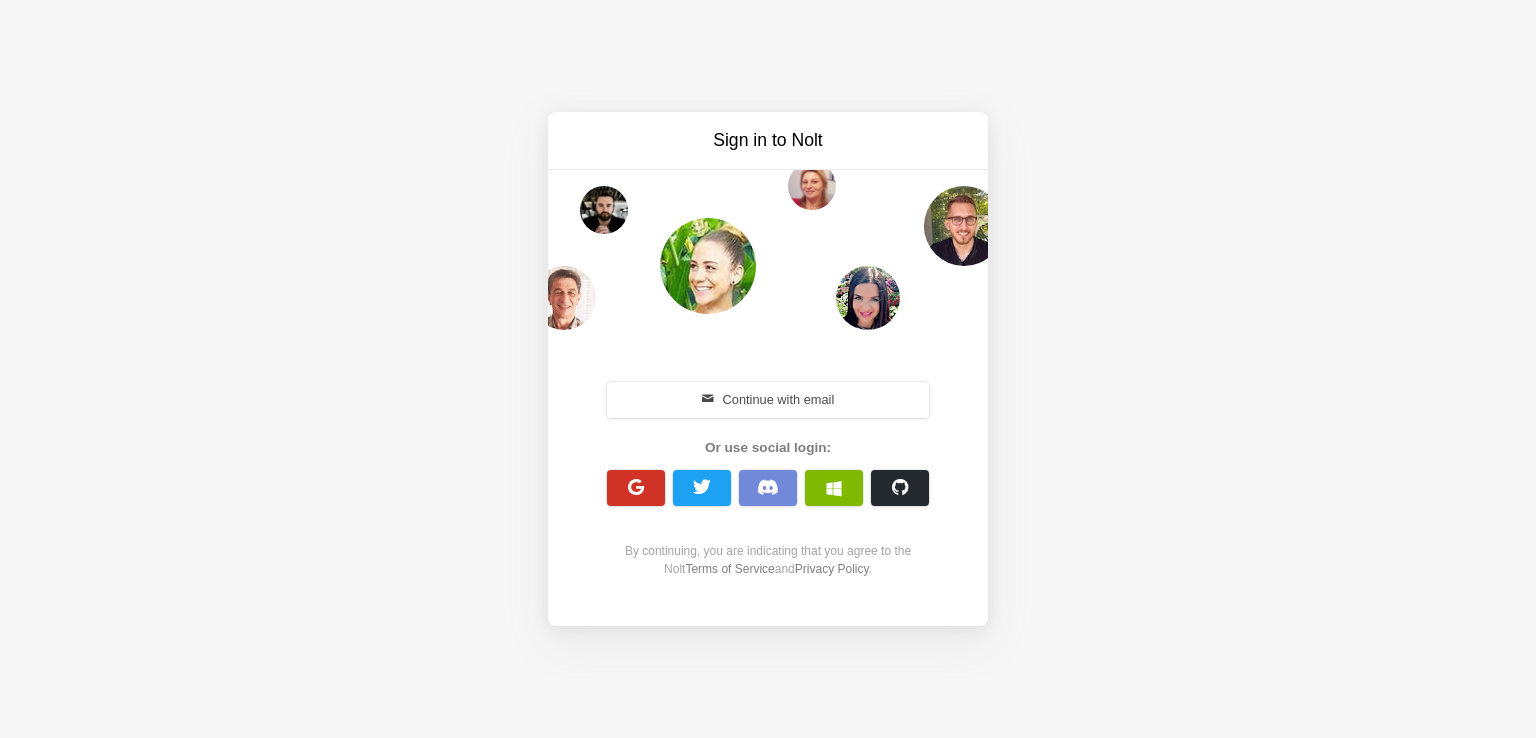 click at bounding box center (636, 487) 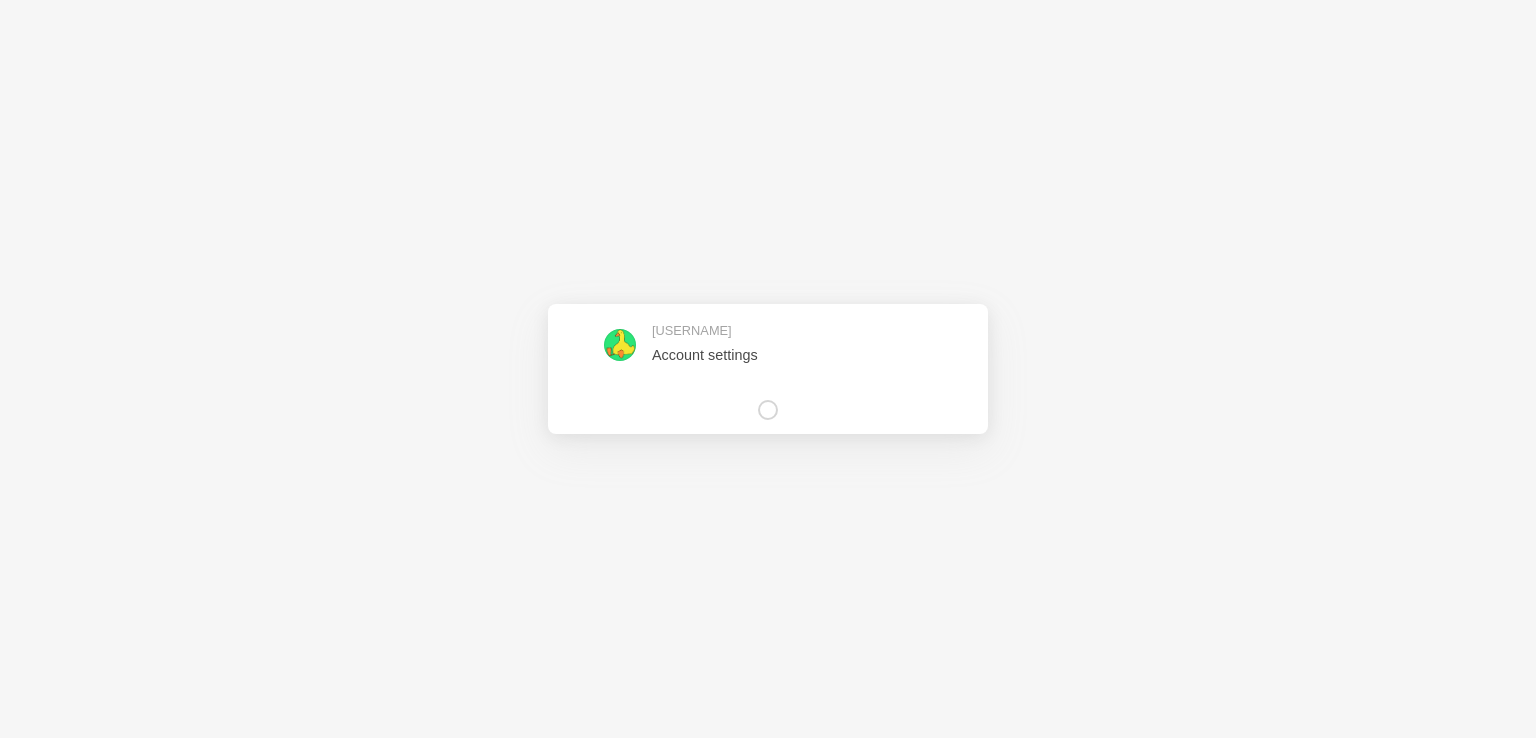 scroll, scrollTop: 0, scrollLeft: 0, axis: both 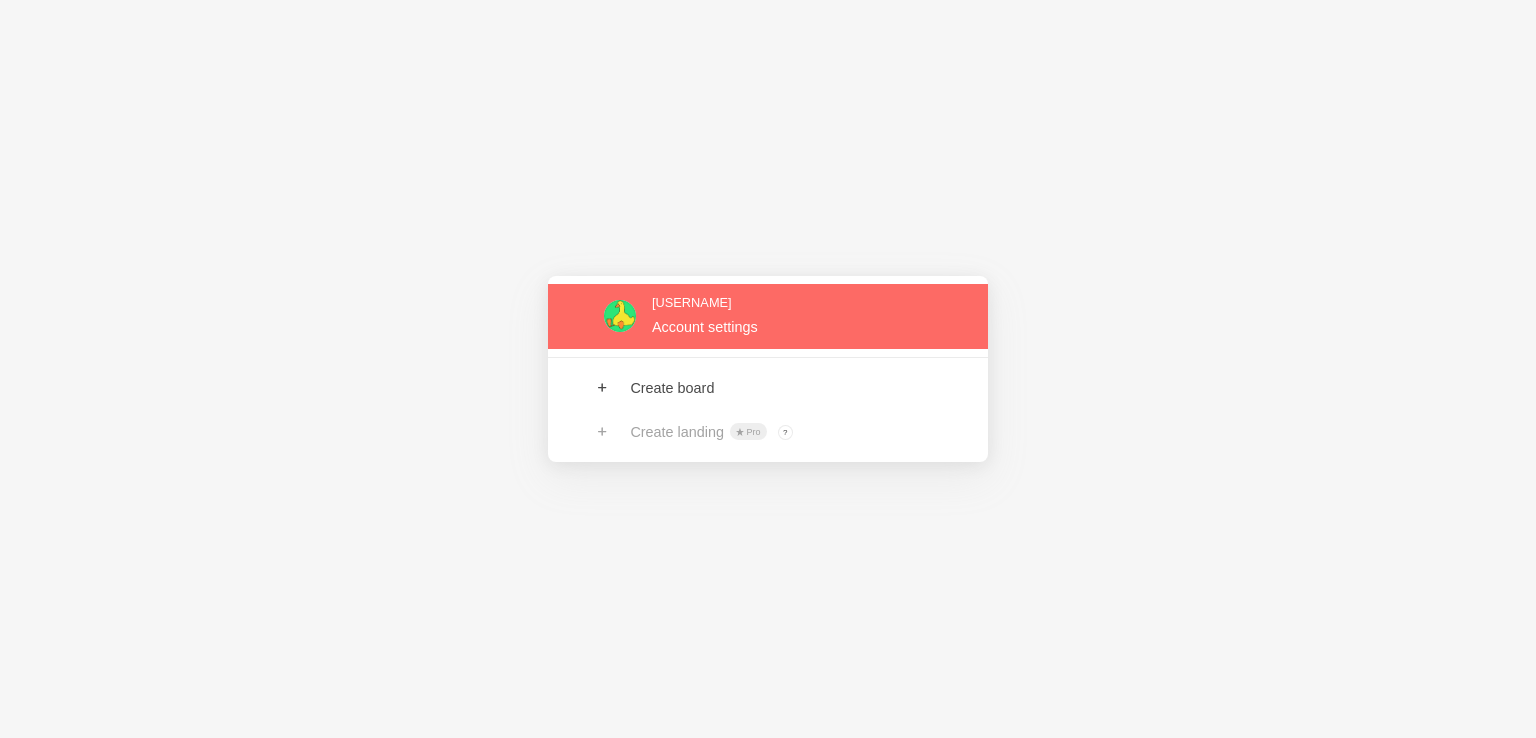 click at bounding box center (768, 316) 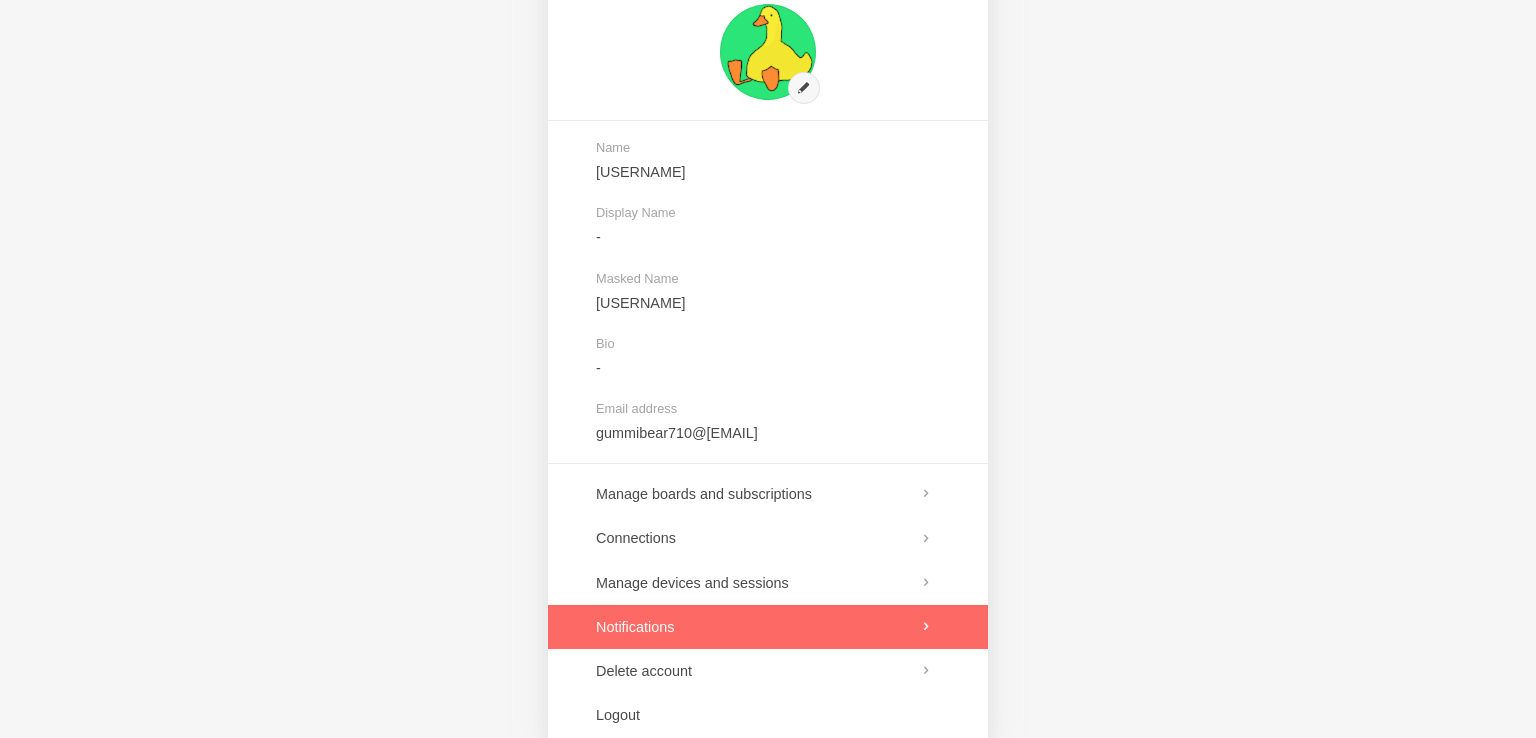 scroll, scrollTop: 135, scrollLeft: 0, axis: vertical 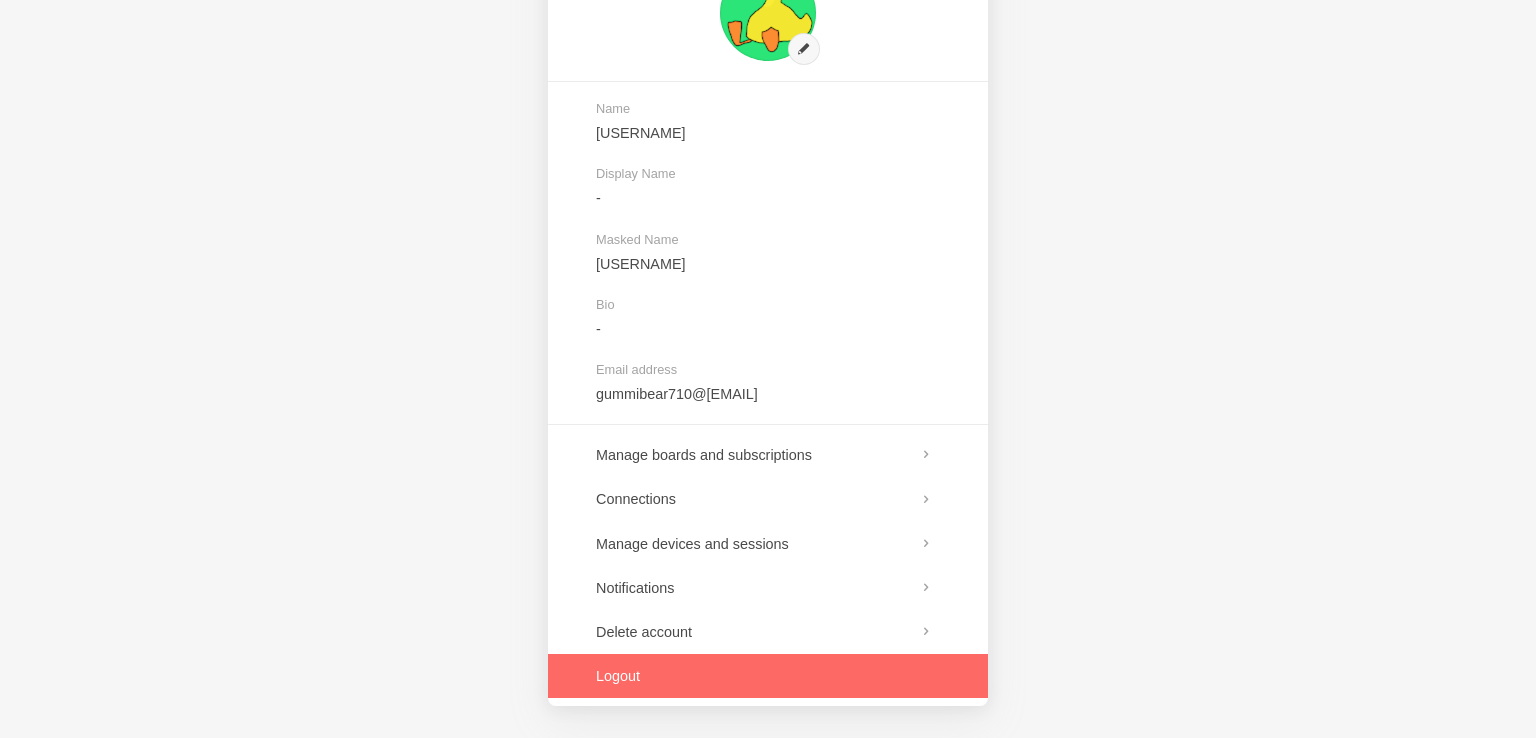 click at bounding box center (768, 676) 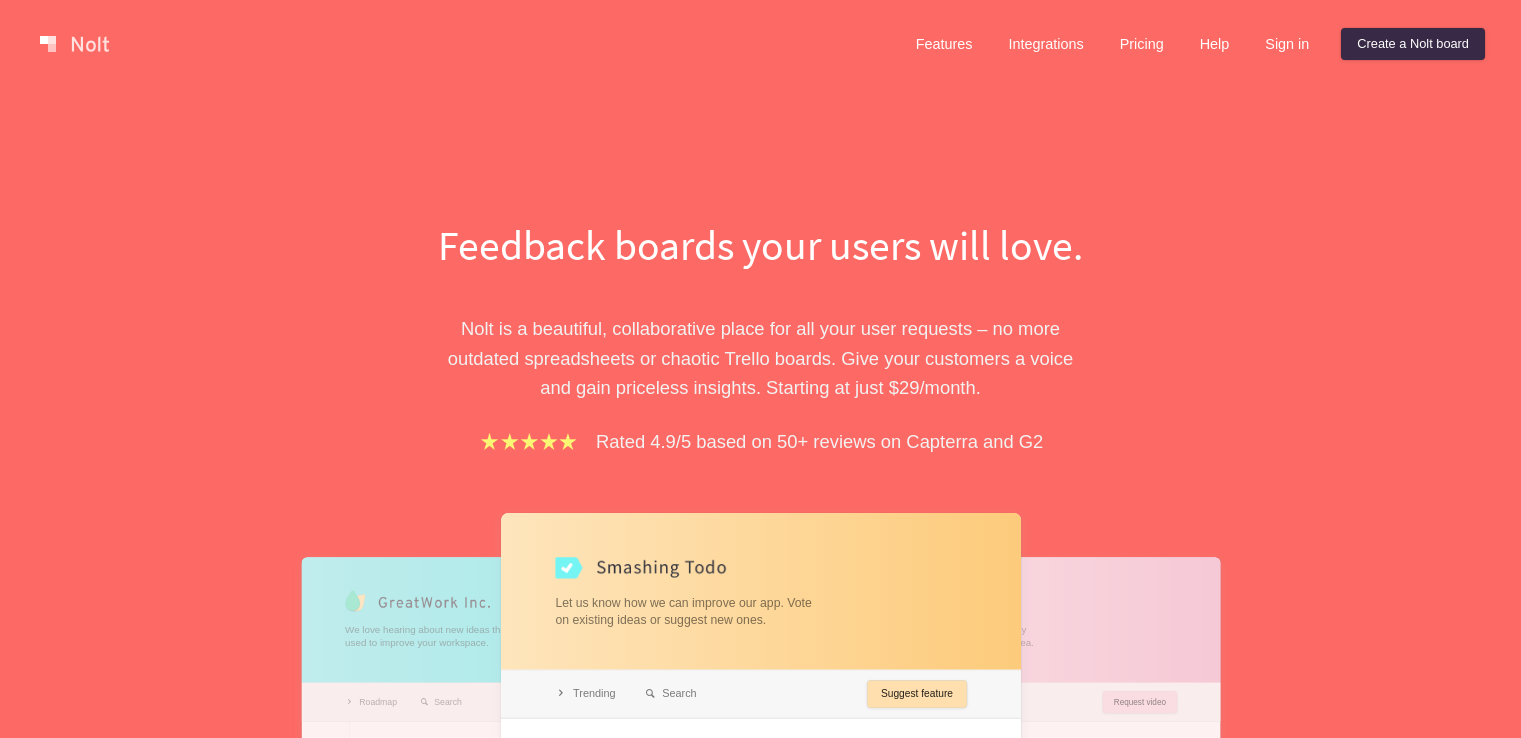 scroll, scrollTop: 0, scrollLeft: 0, axis: both 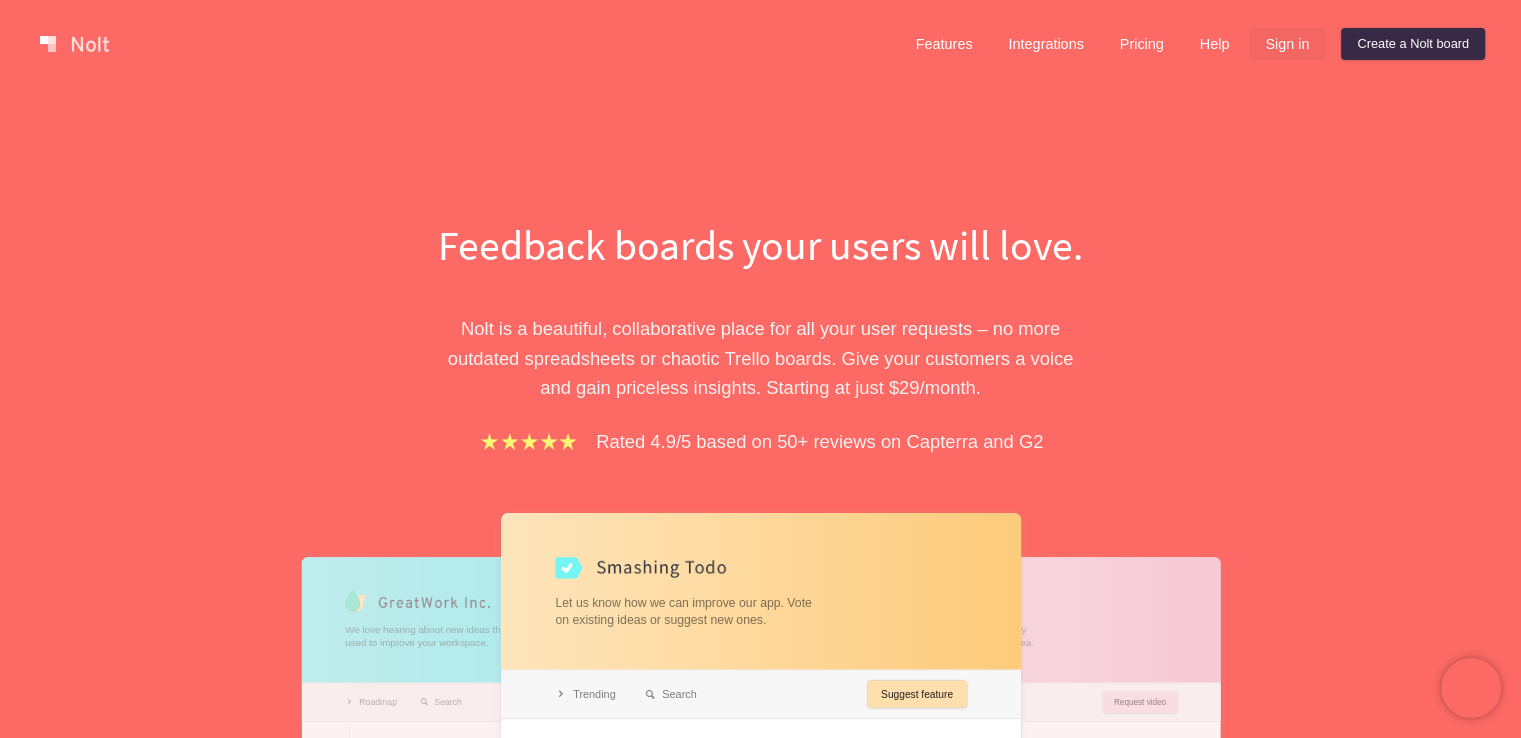 click on "Sign in" at bounding box center [1287, 44] 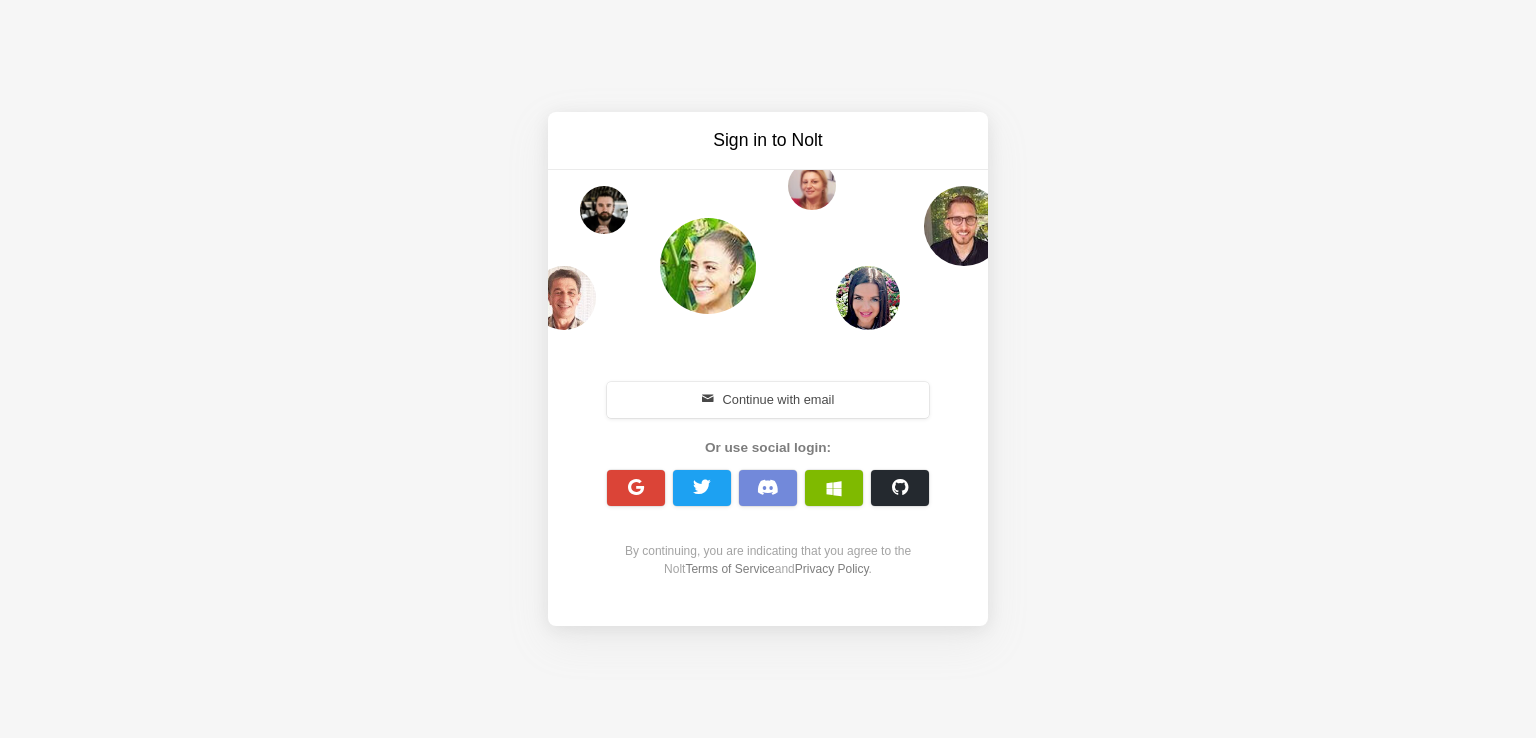 click at bounding box center [636, 488] 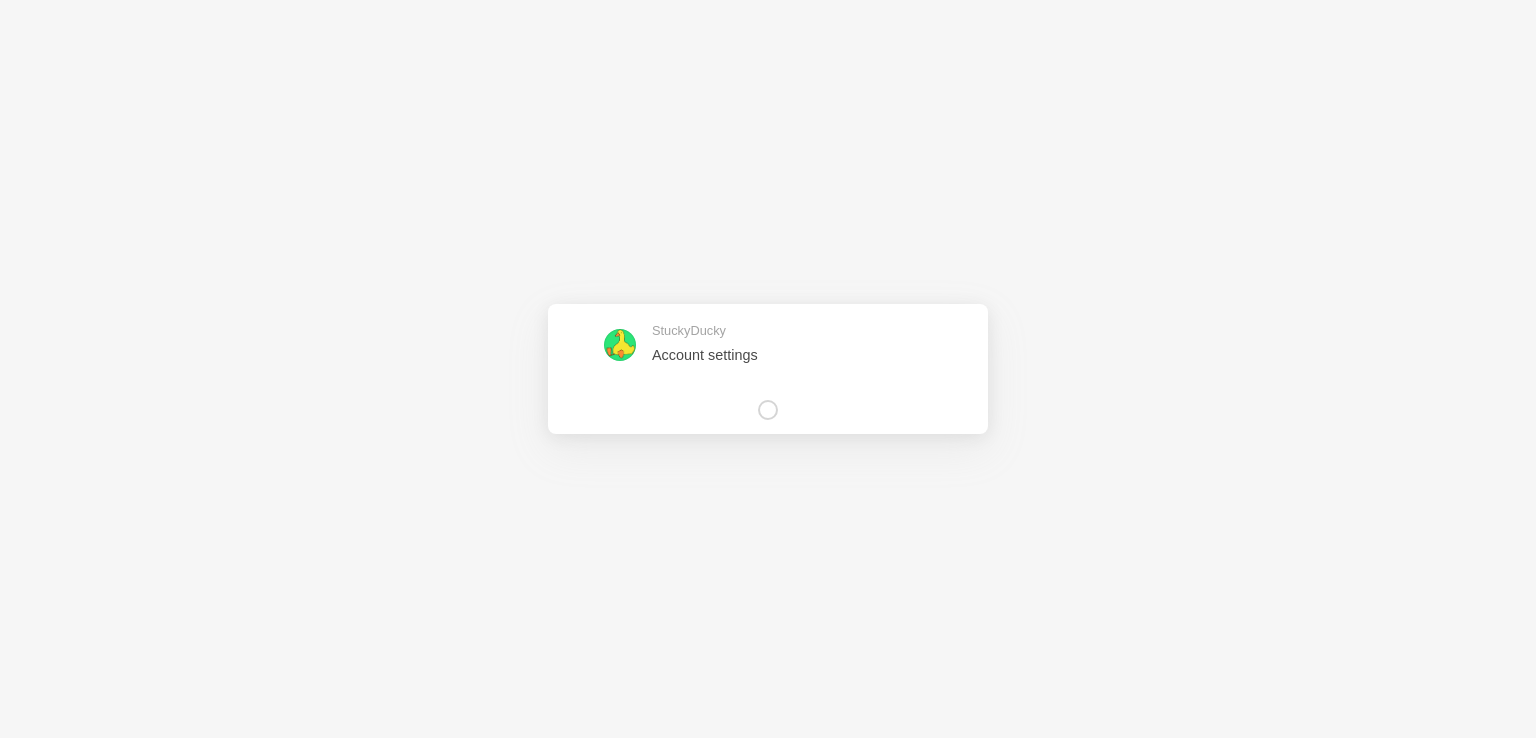 scroll, scrollTop: 0, scrollLeft: 0, axis: both 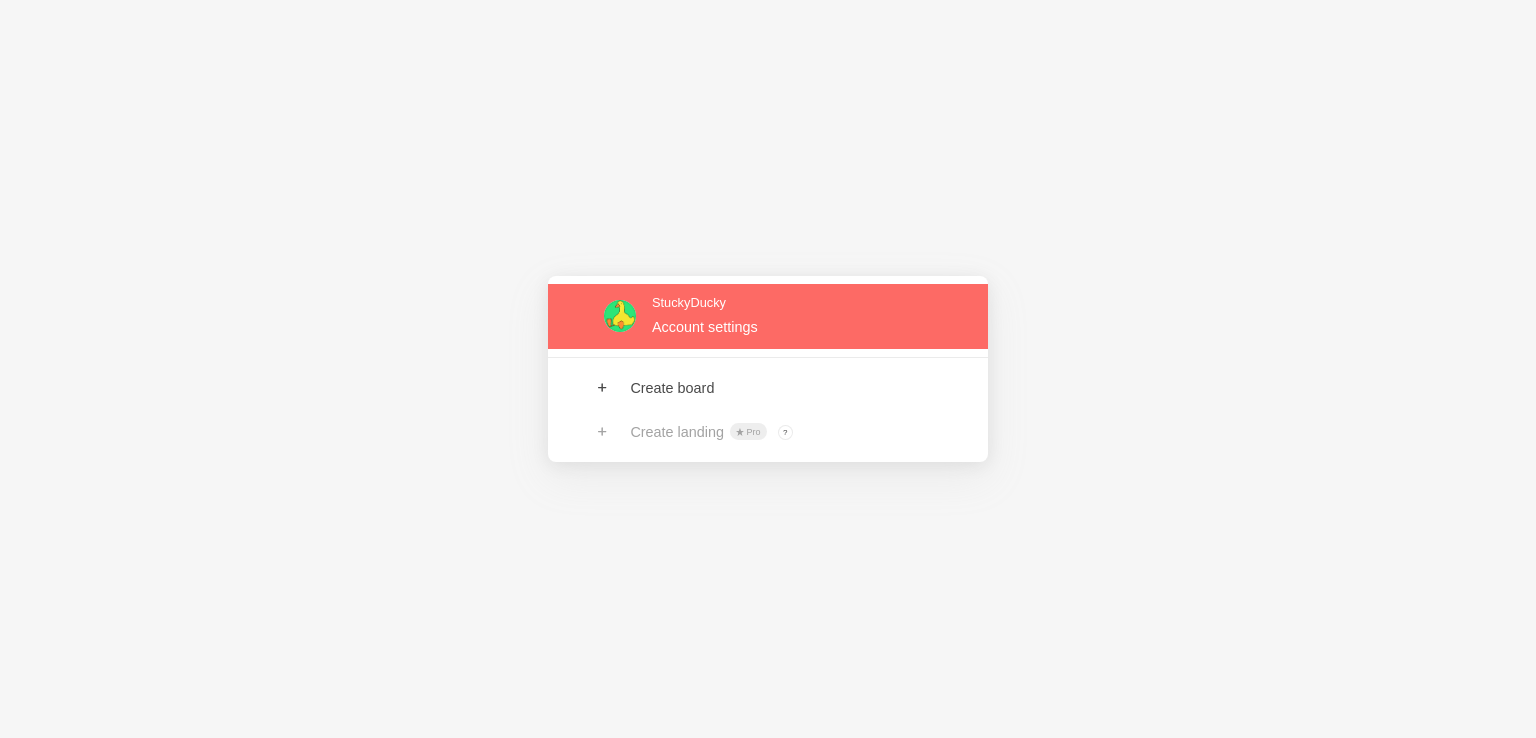 click at bounding box center [768, 316] 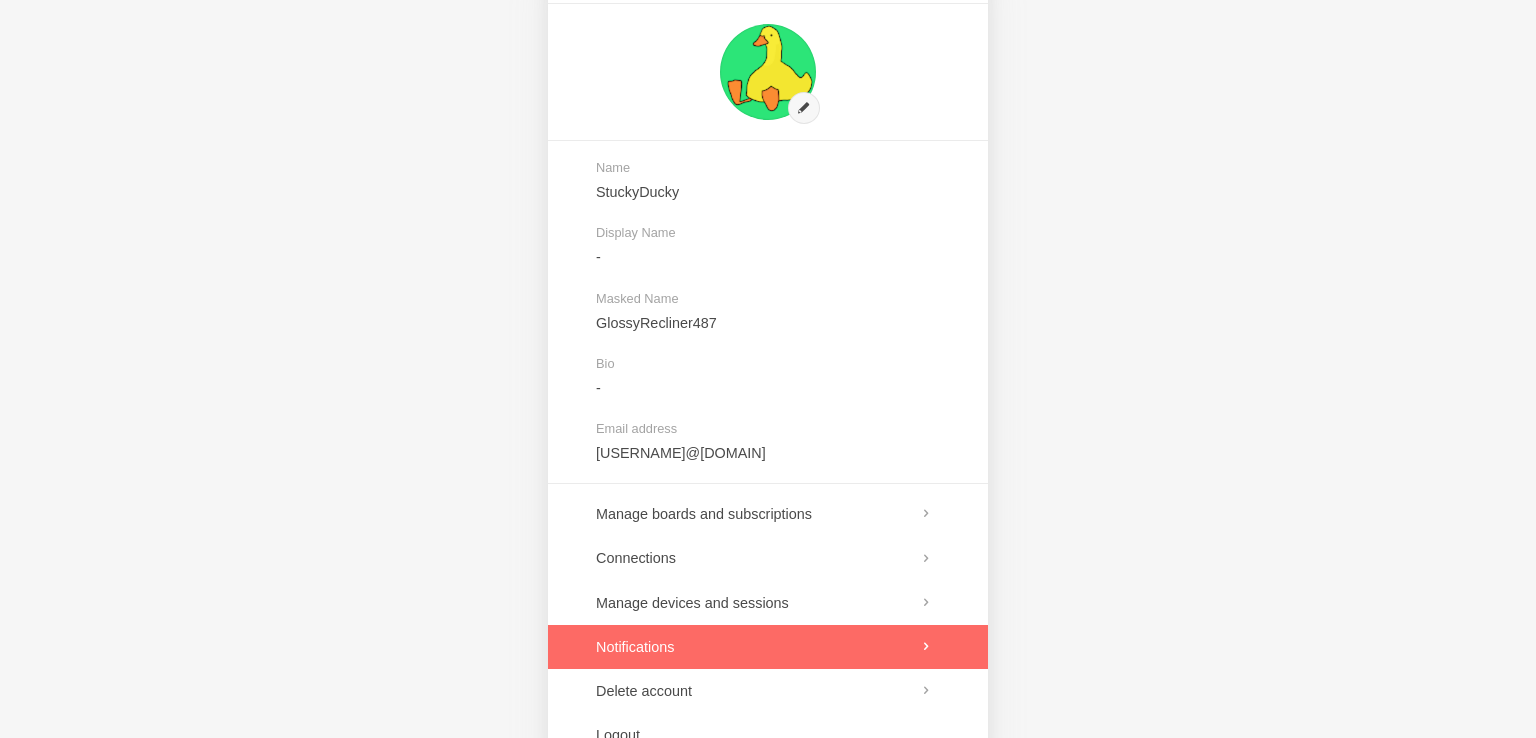 scroll, scrollTop: 135, scrollLeft: 0, axis: vertical 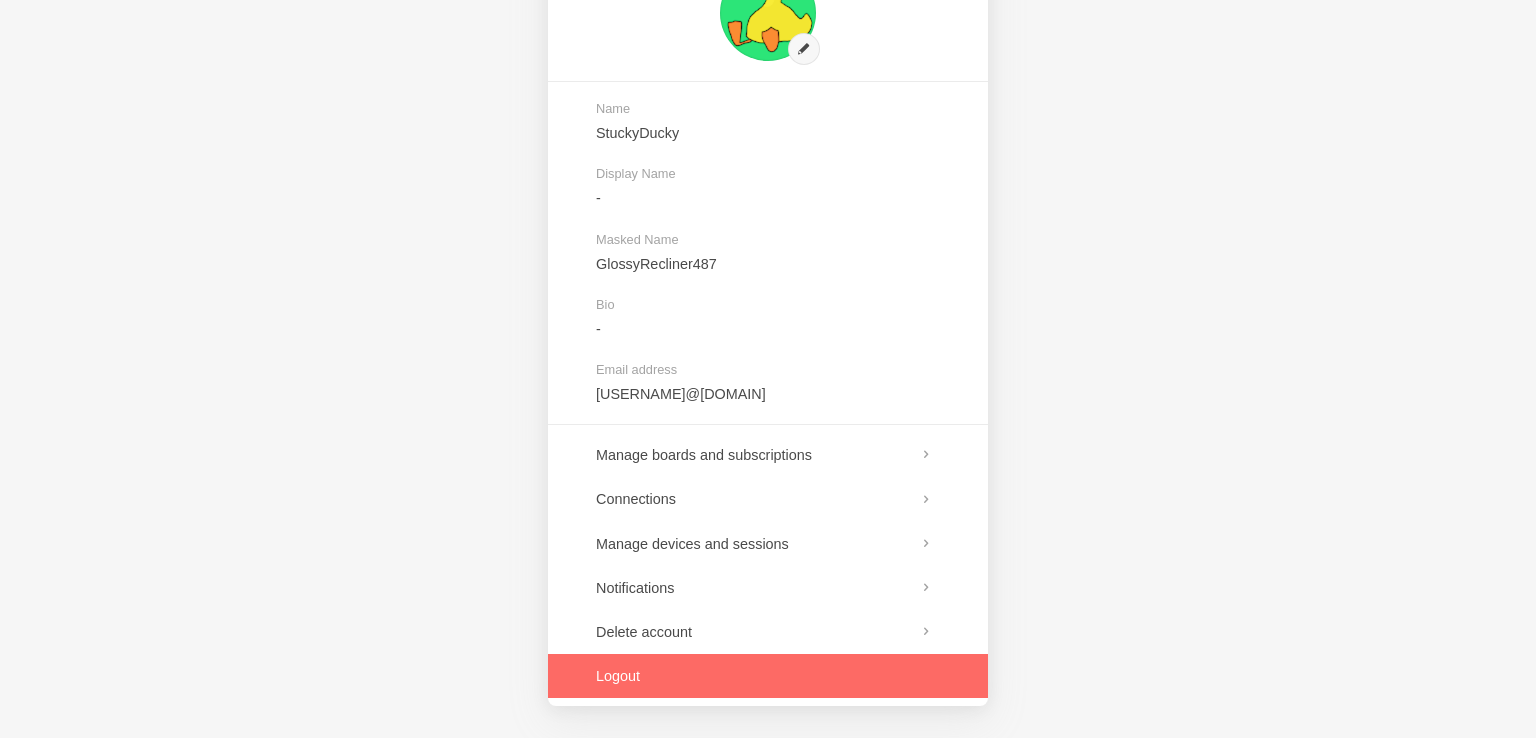 click at bounding box center [768, 676] 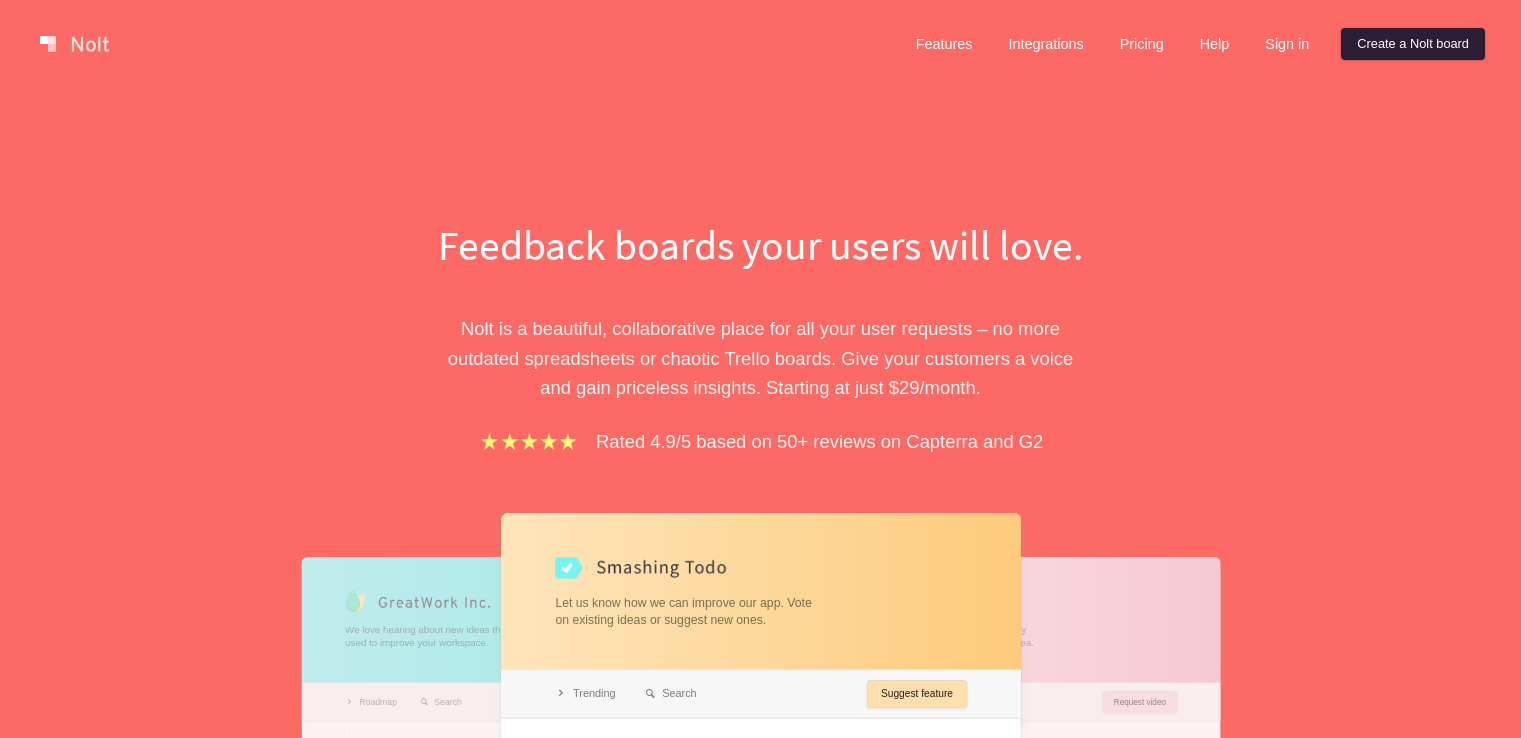scroll, scrollTop: 0, scrollLeft: 0, axis: both 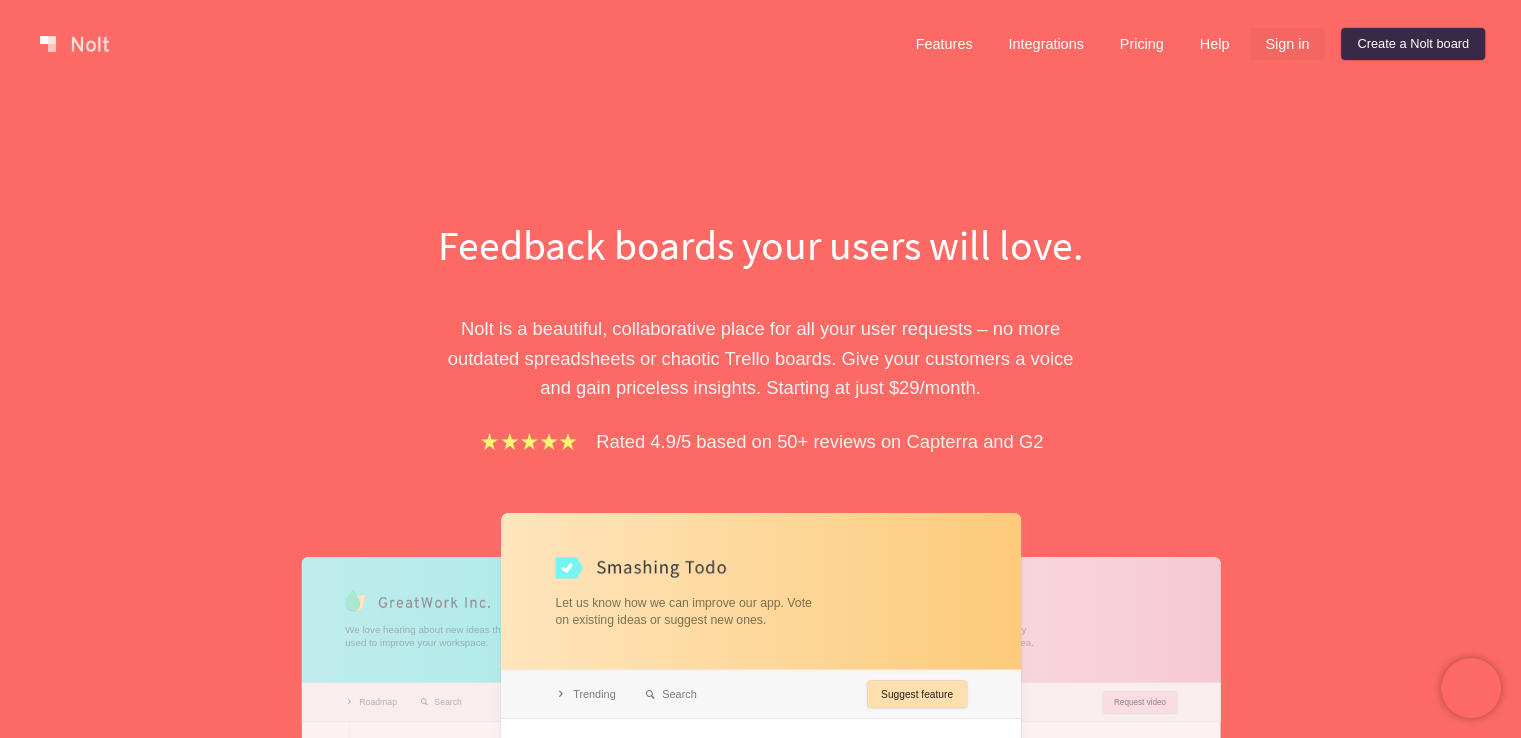 click on "Sign in" at bounding box center (1287, 44) 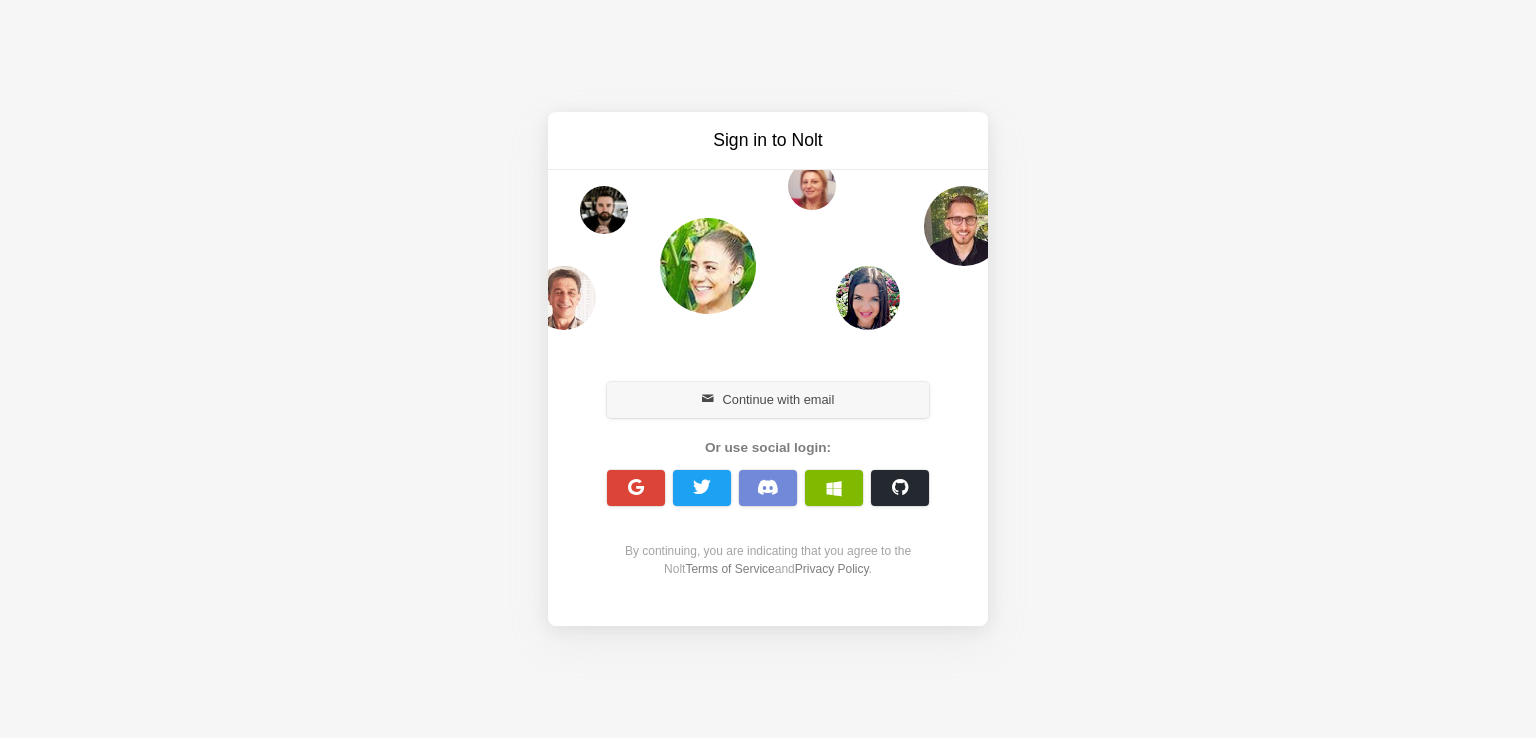 click on "Continue with email" at bounding box center (768, 400) 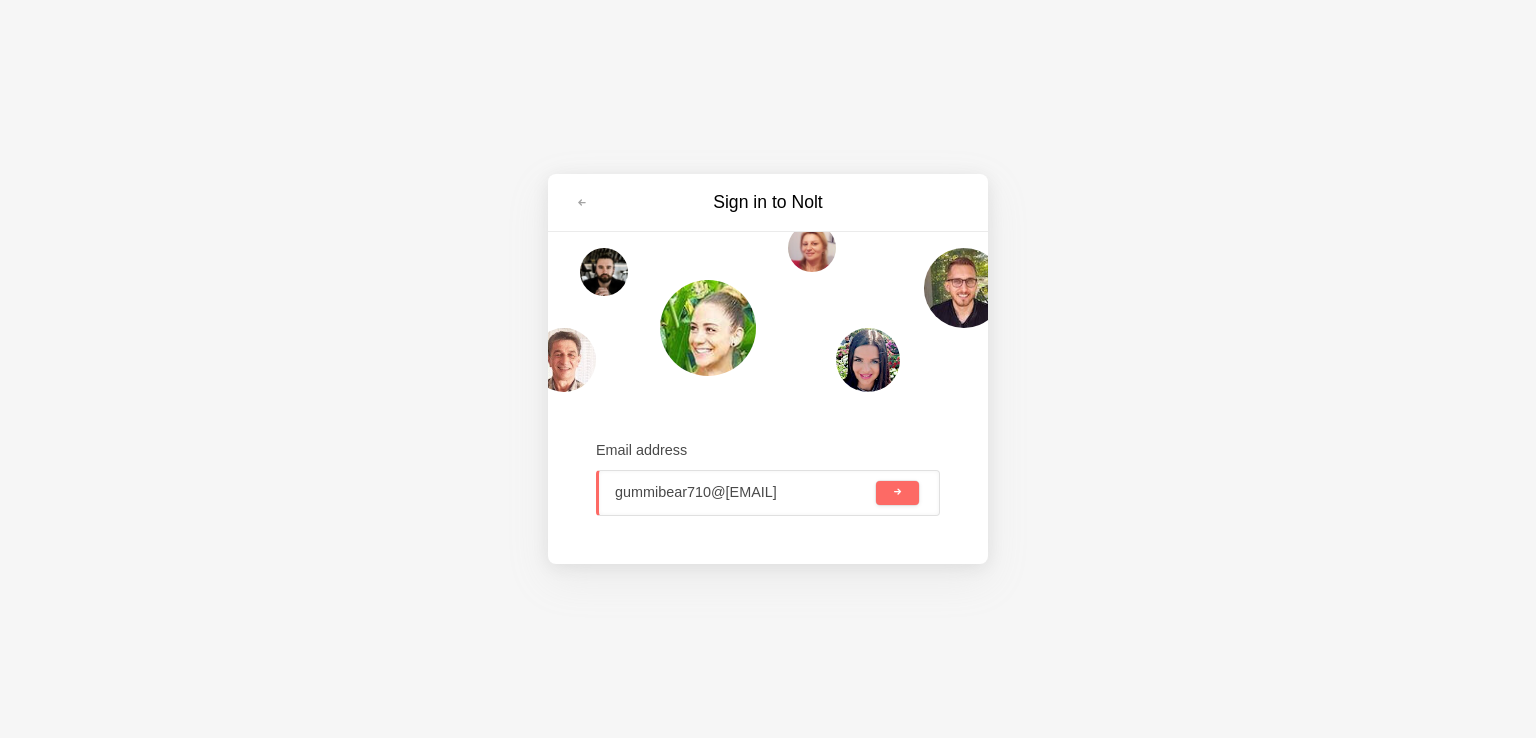 type on "gummibear710@[EMAIL]" 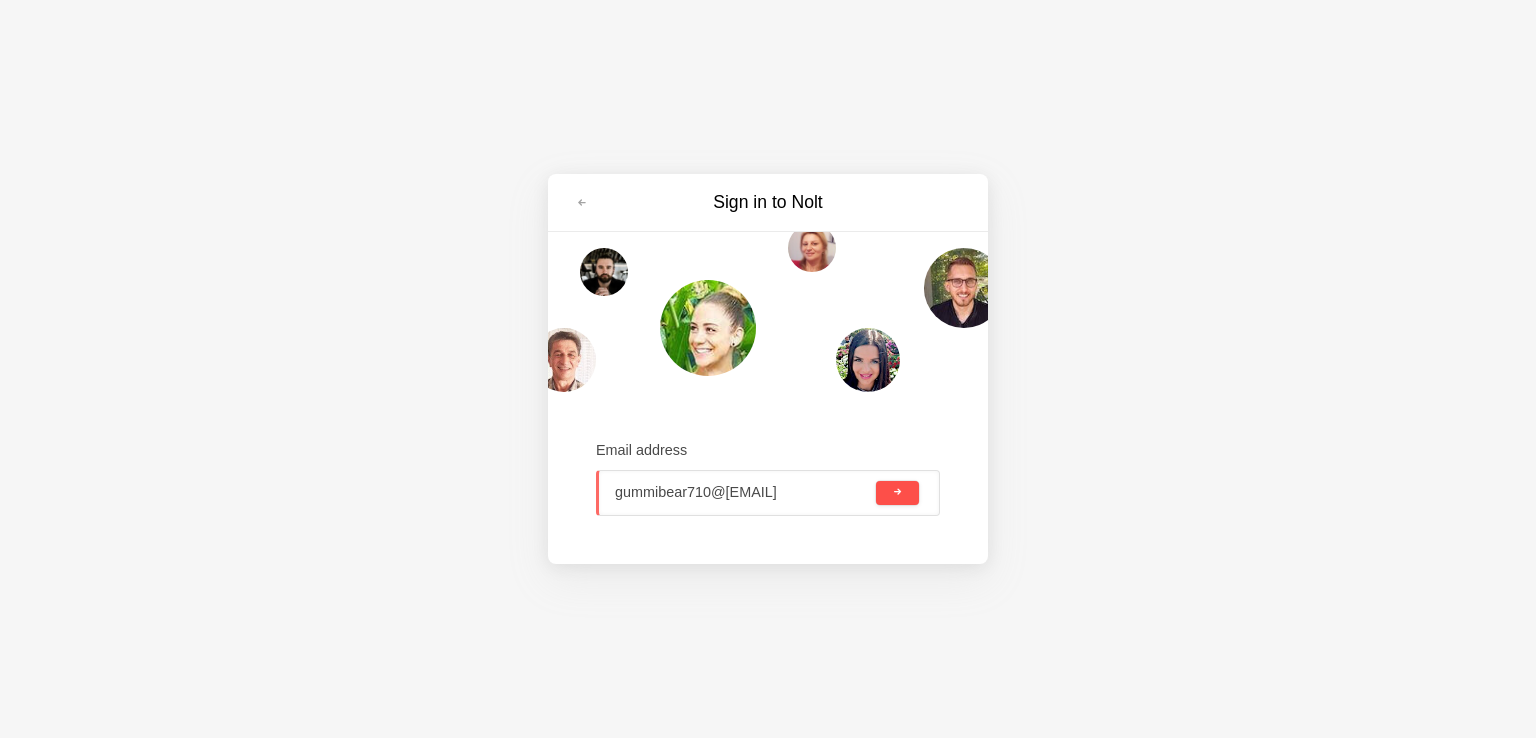 click at bounding box center [897, 493] 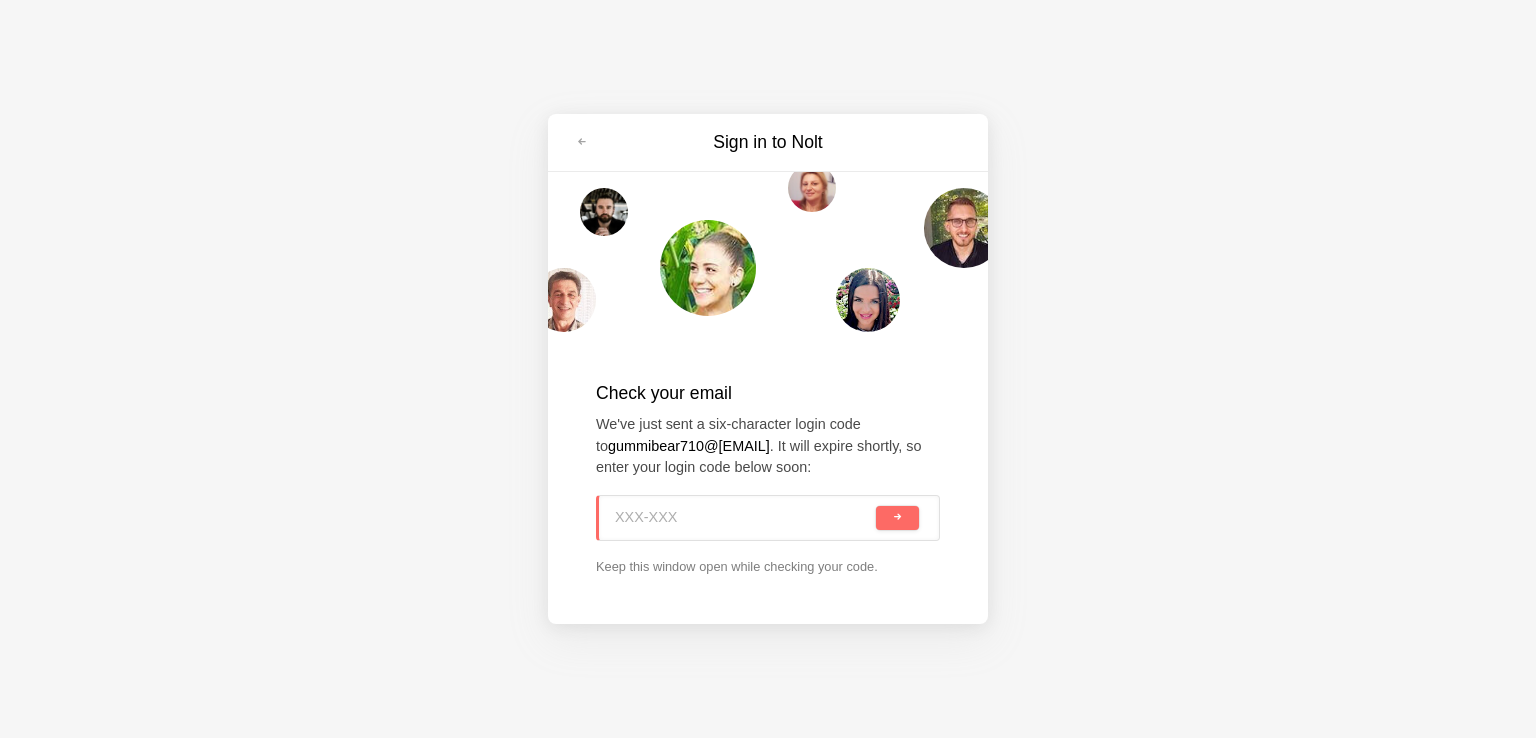 paste on "[PRODUCT]" 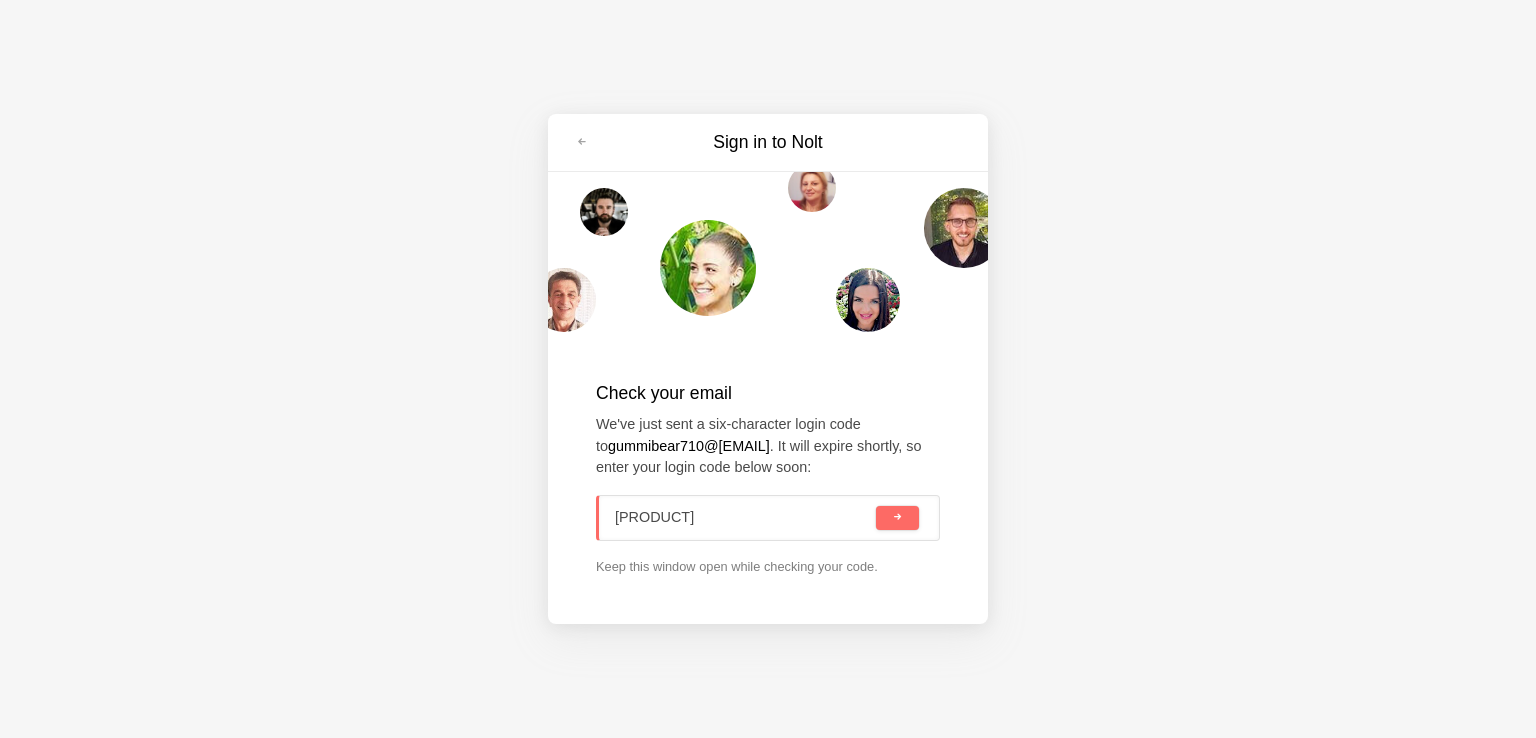 click at bounding box center [897, 518] 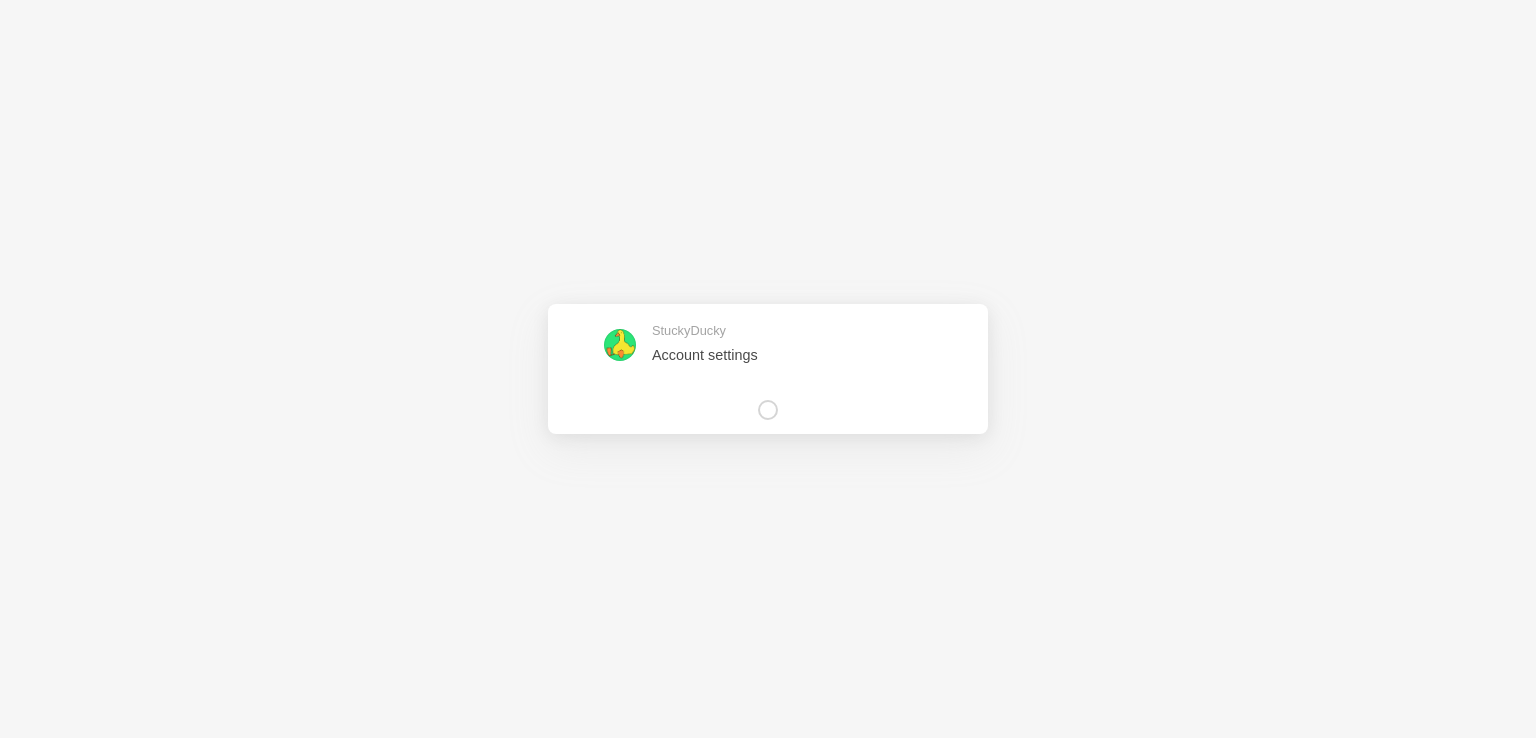 scroll, scrollTop: 0, scrollLeft: 0, axis: both 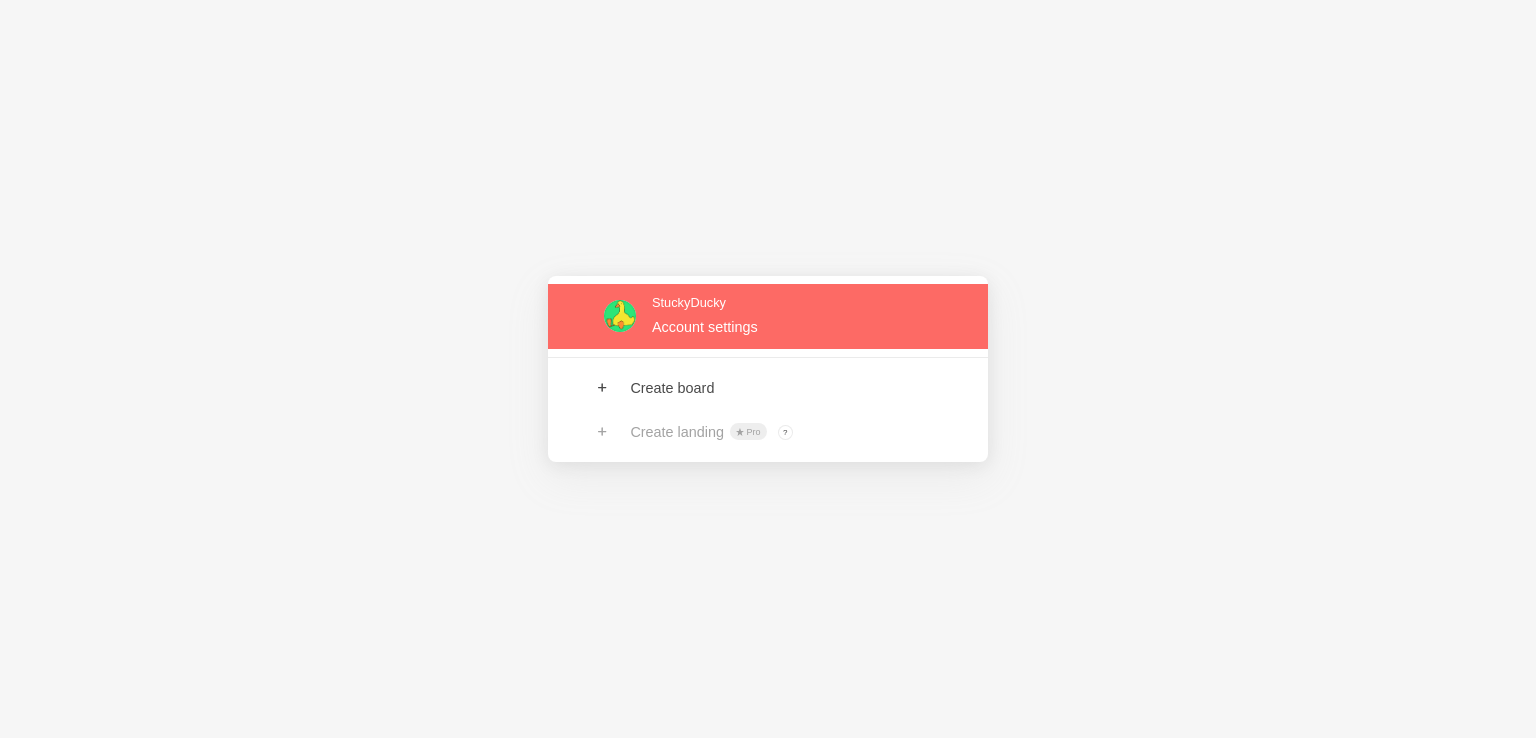 click at bounding box center [768, 316] 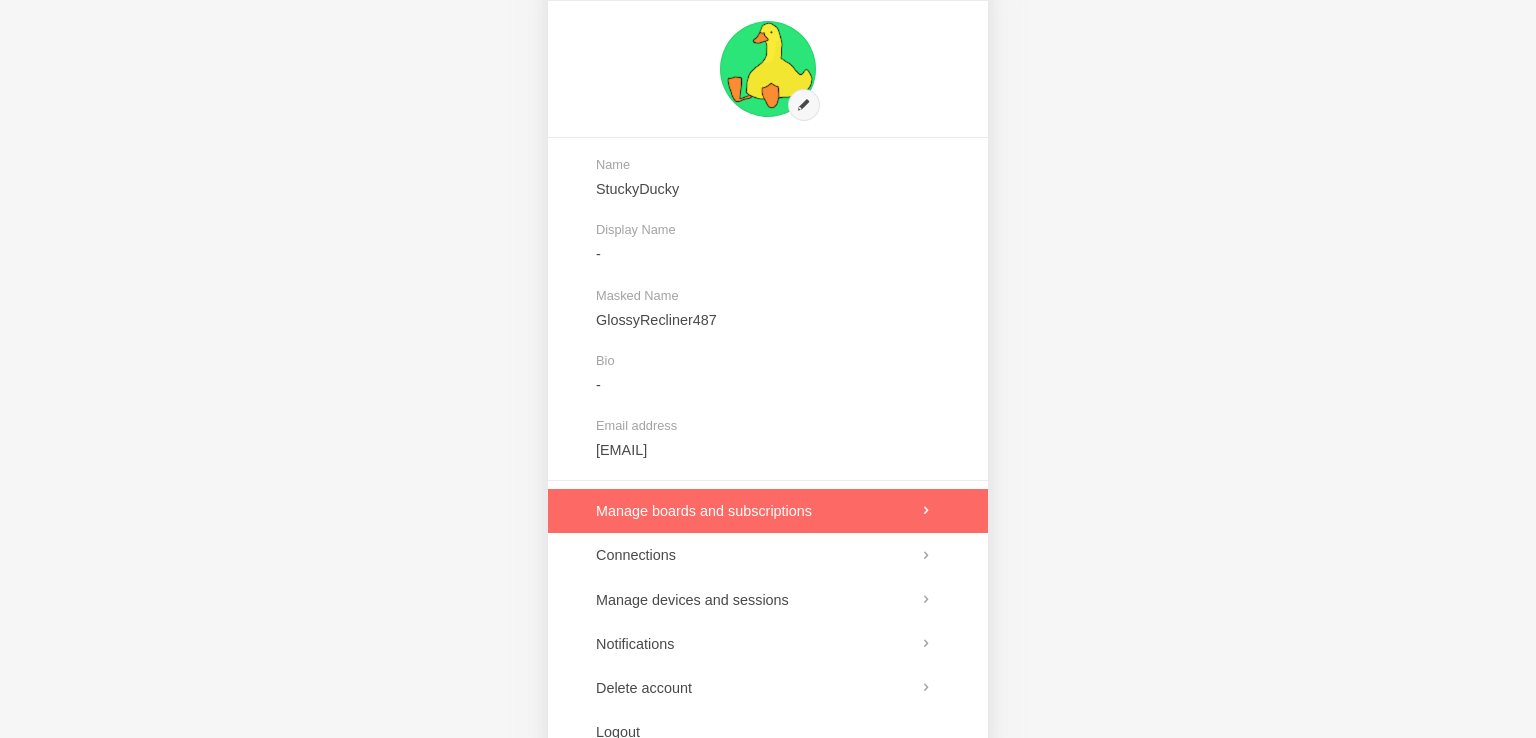 scroll, scrollTop: 135, scrollLeft: 0, axis: vertical 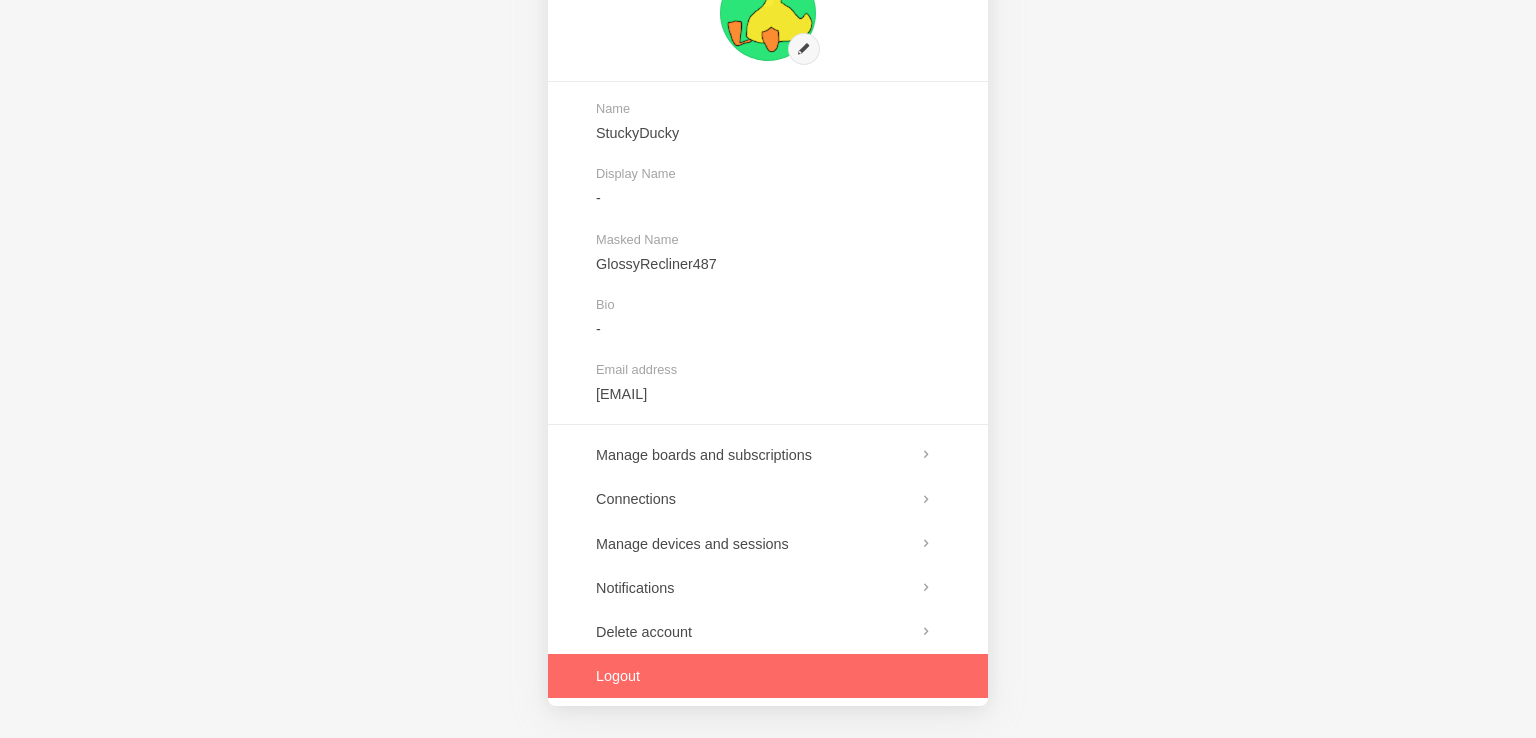 click at bounding box center (768, 676) 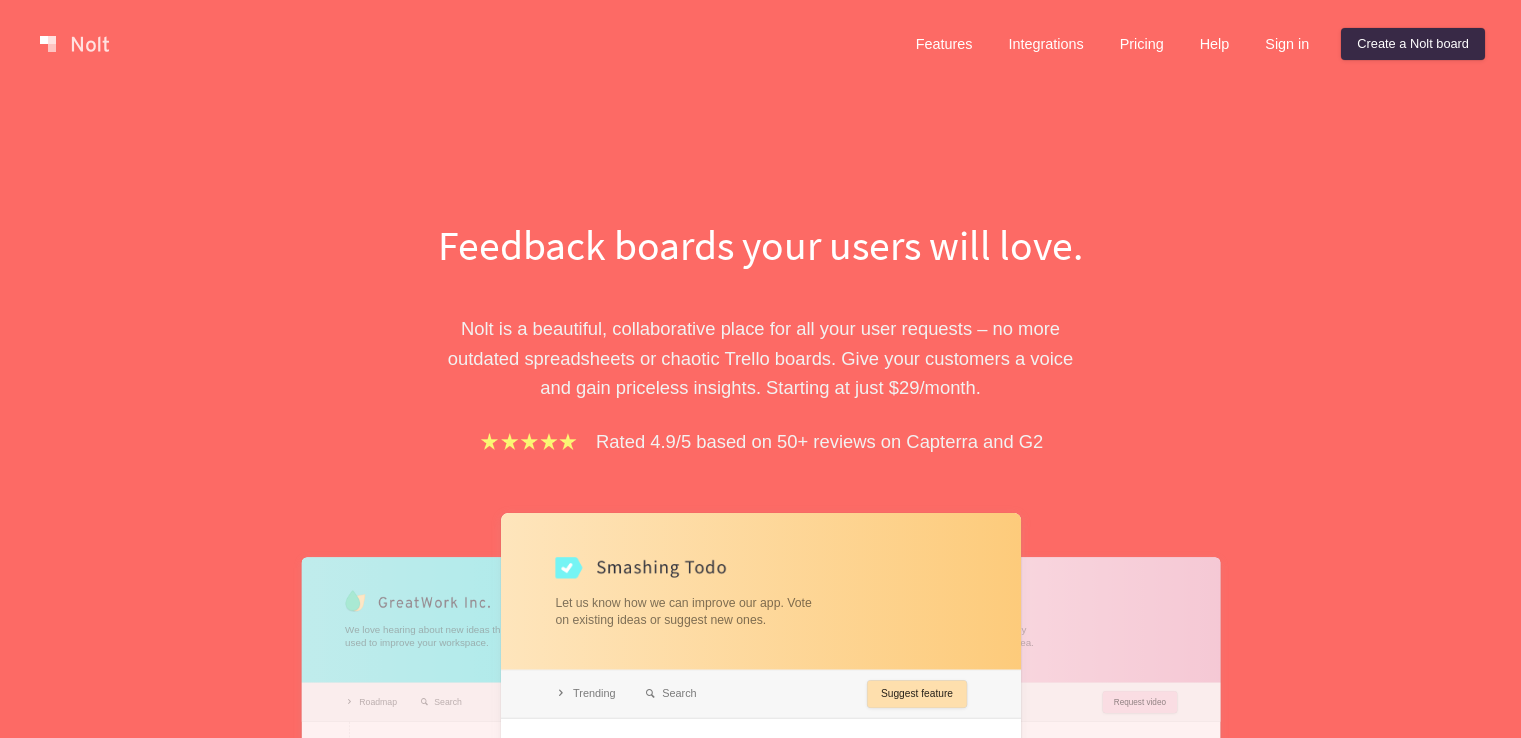 scroll, scrollTop: 0, scrollLeft: 0, axis: both 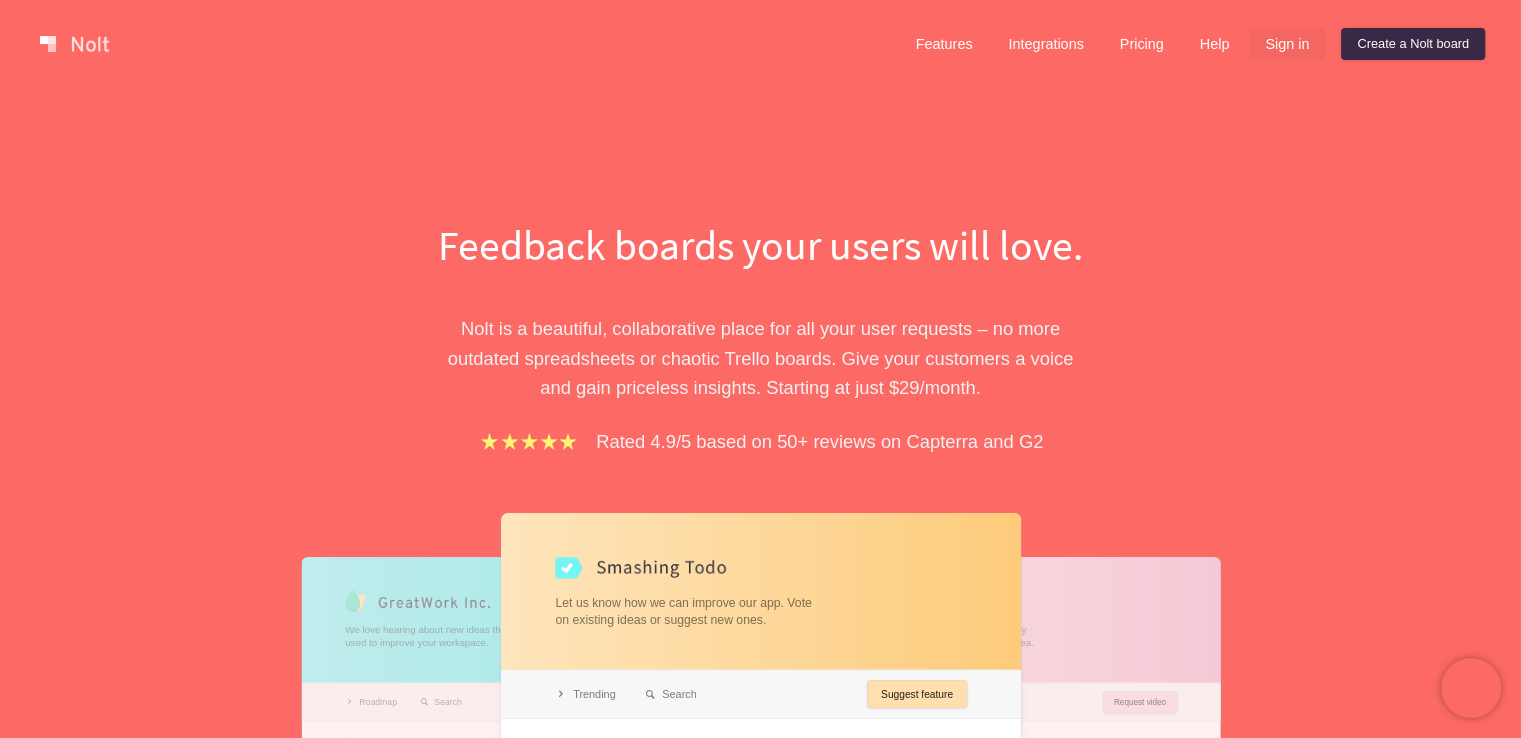 click on "Sign in" at bounding box center (1287, 44) 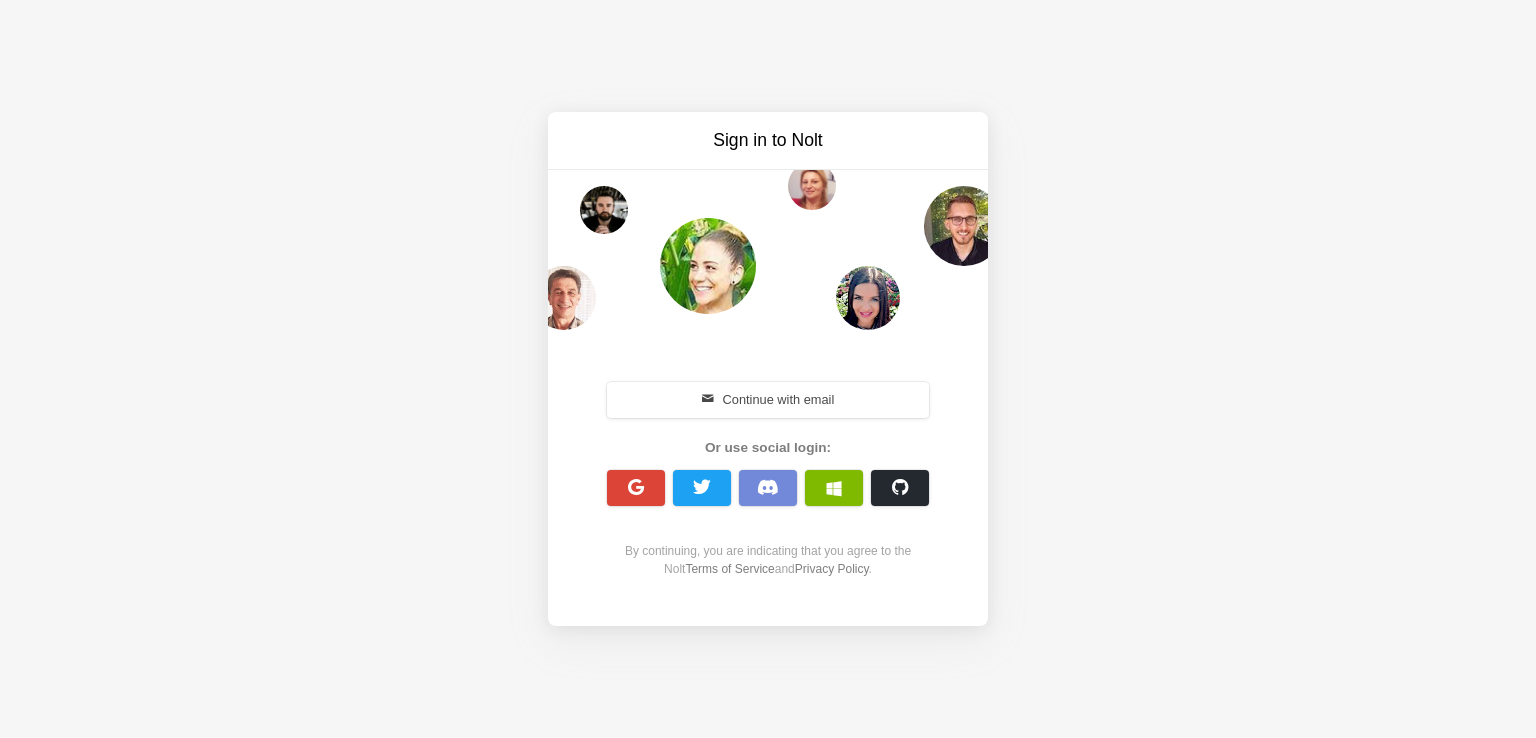 click on "Sign in to Nolt" at bounding box center [768, 140] 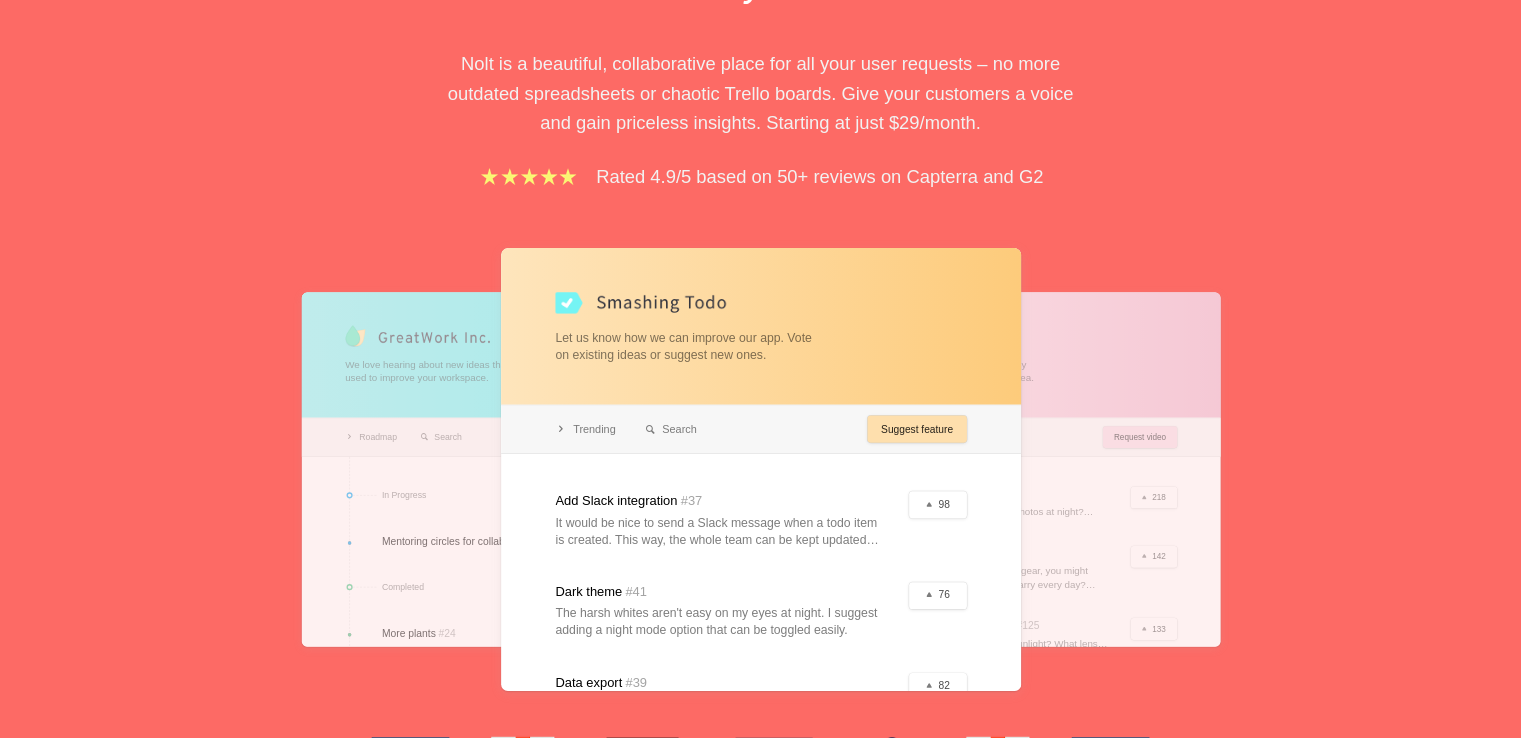 scroll, scrollTop: 266, scrollLeft: 0, axis: vertical 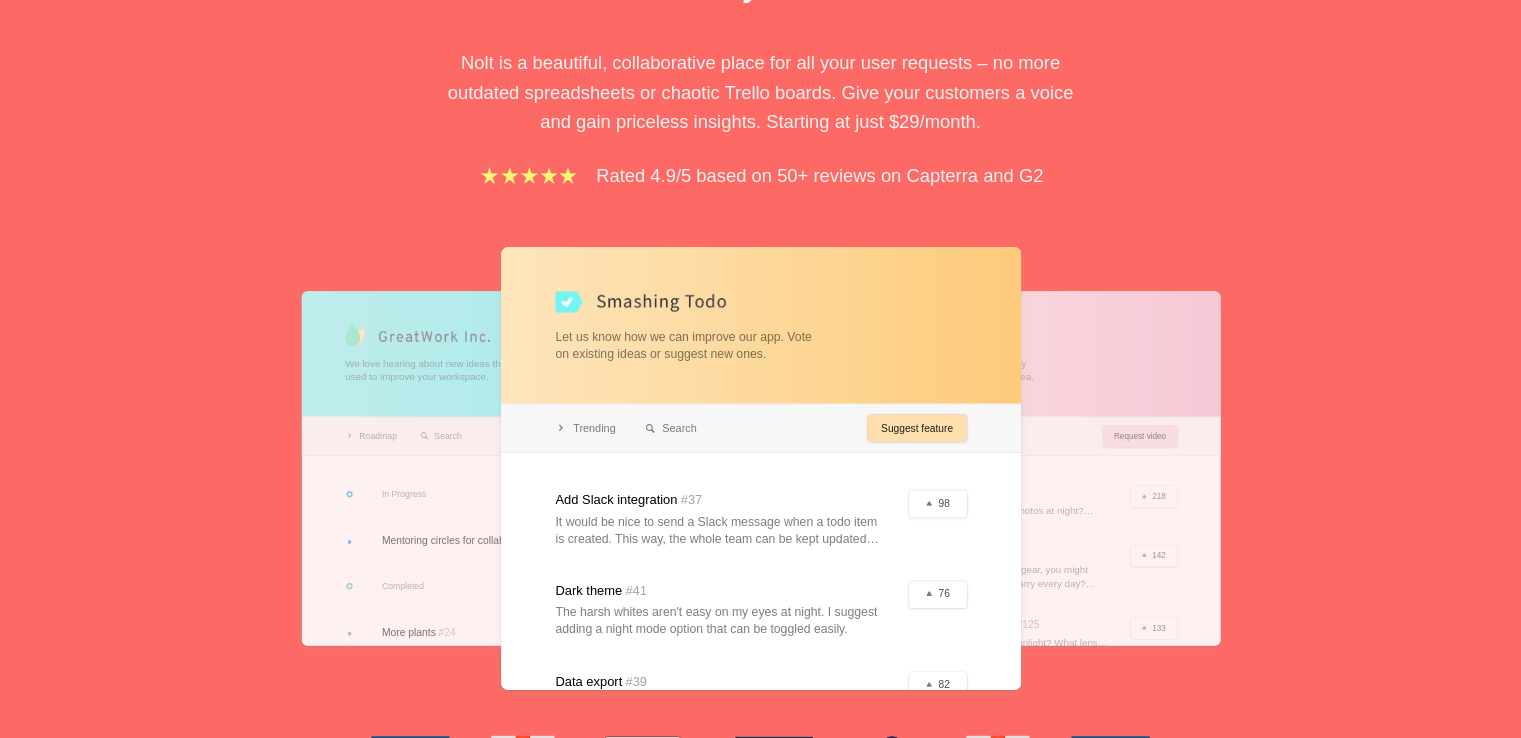 drag, startPoint x: 824, startPoint y: 533, endPoint x: 780, endPoint y: 532, distance: 44.011364 